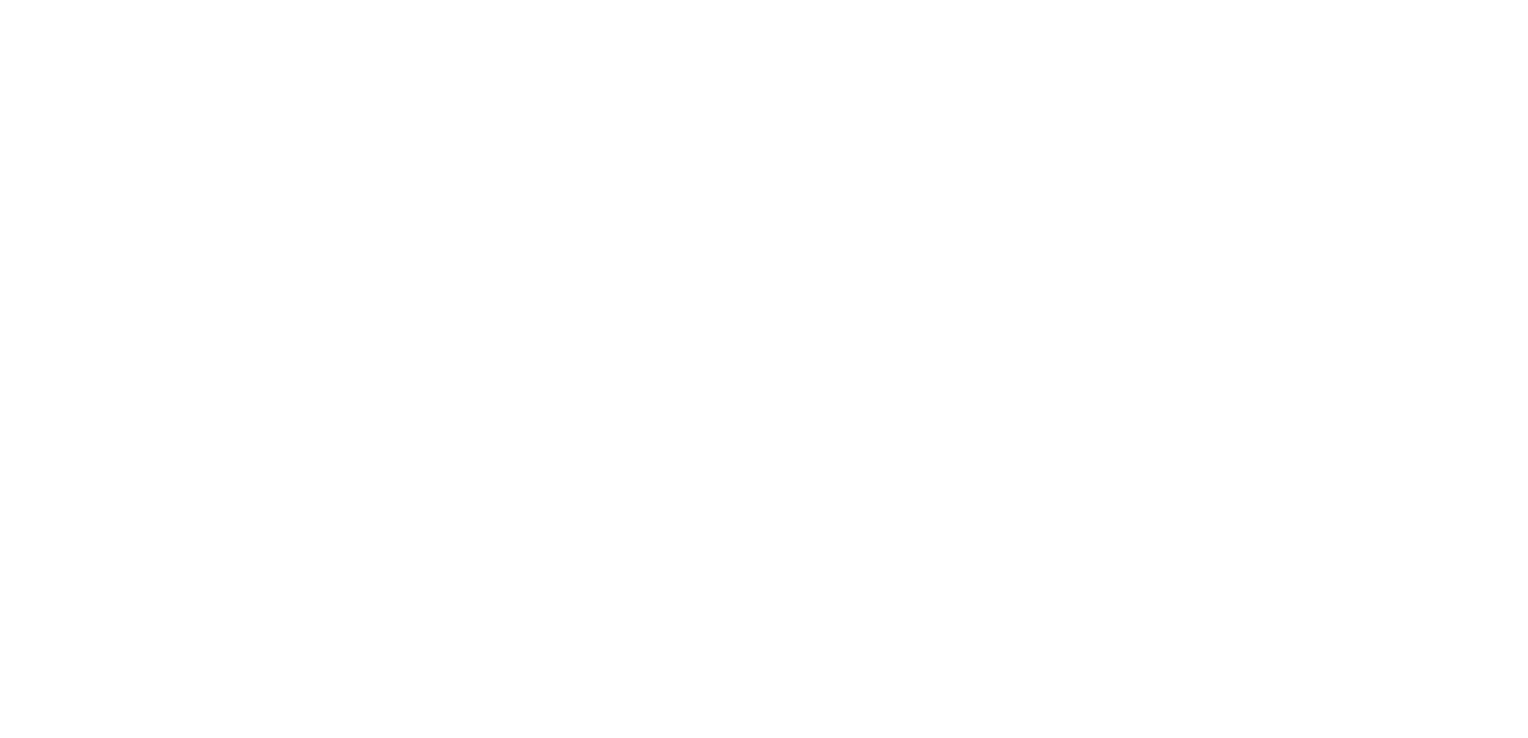 scroll, scrollTop: 0, scrollLeft: 0, axis: both 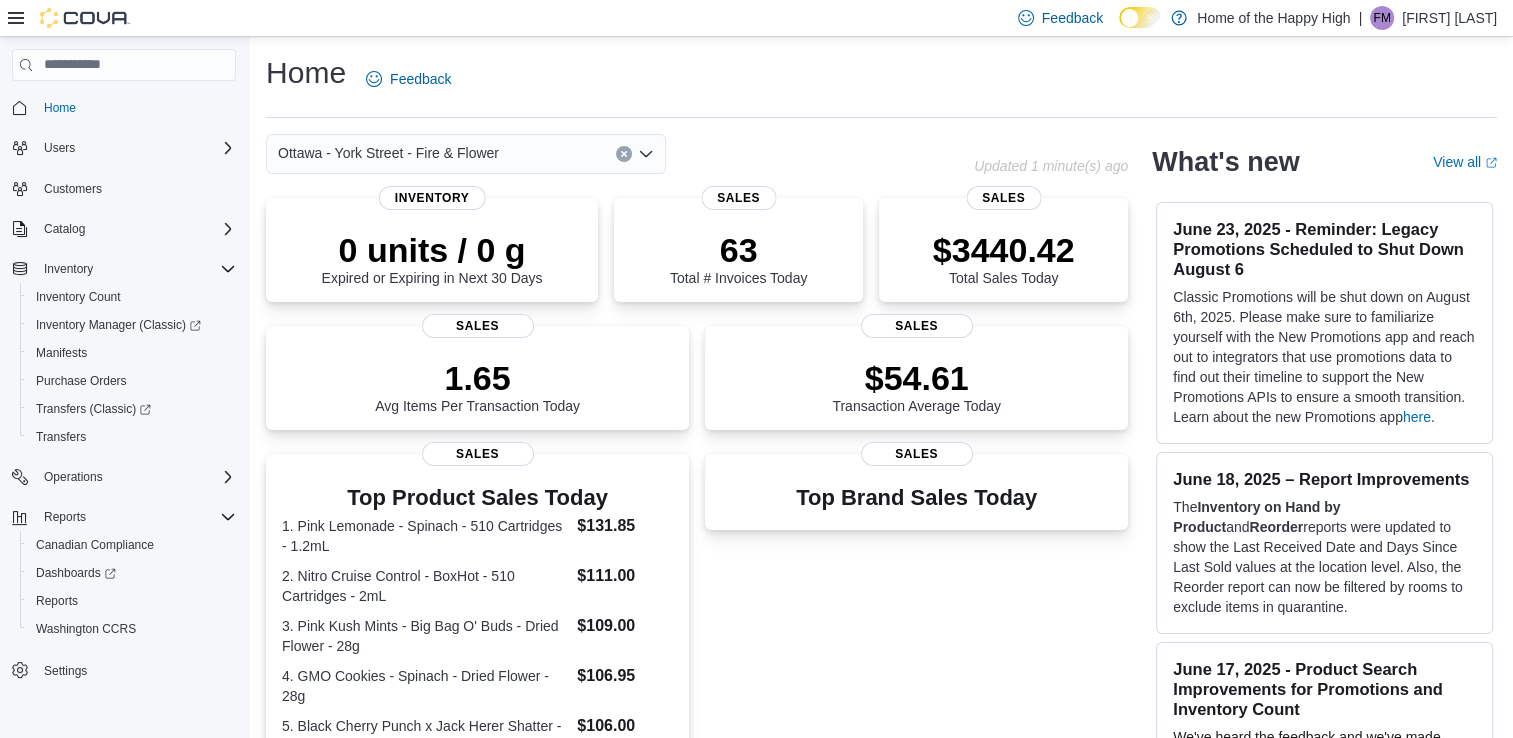 click on "Home Feedback" at bounding box center [881, 85] 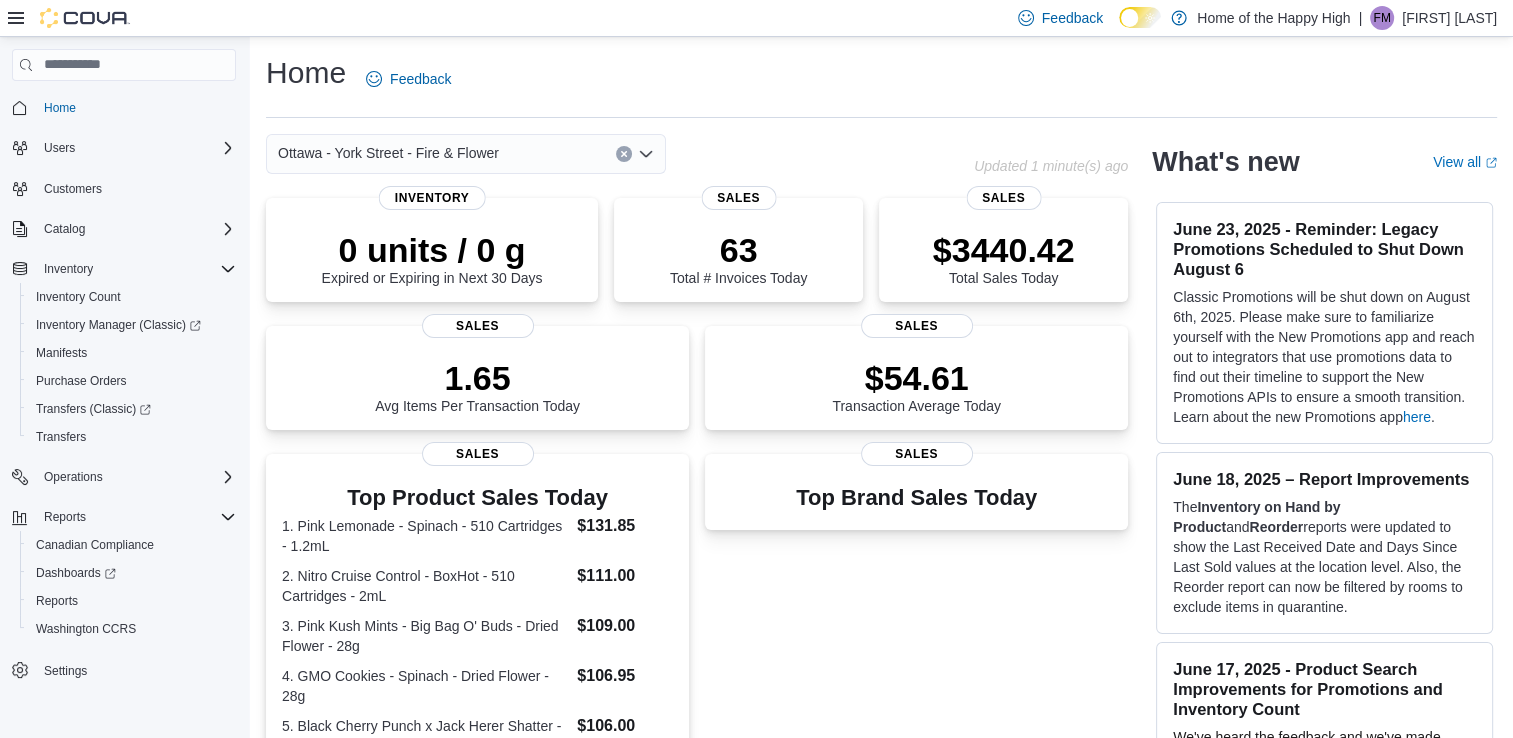 click 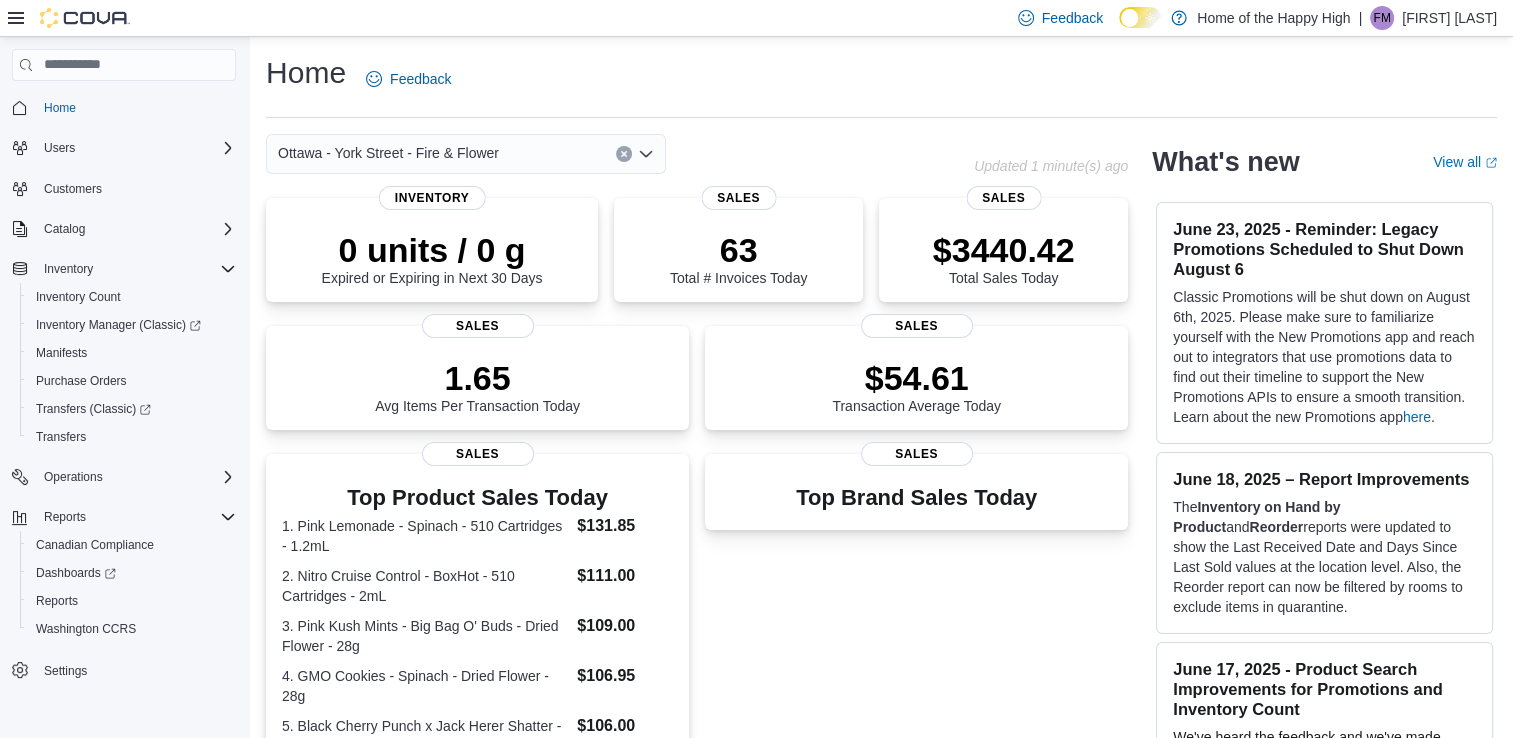 click on "Home Feedback" at bounding box center [881, 79] 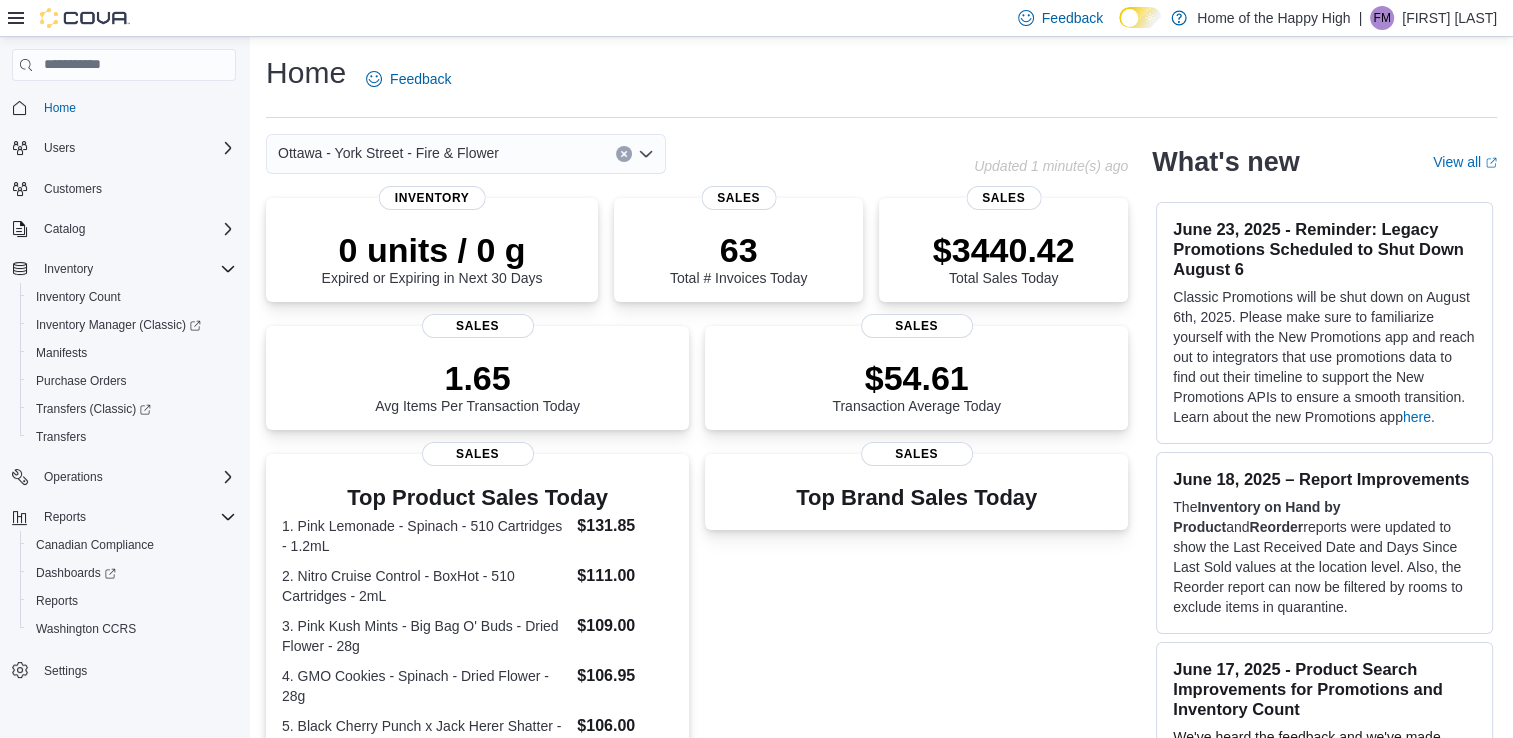 click on "Home" 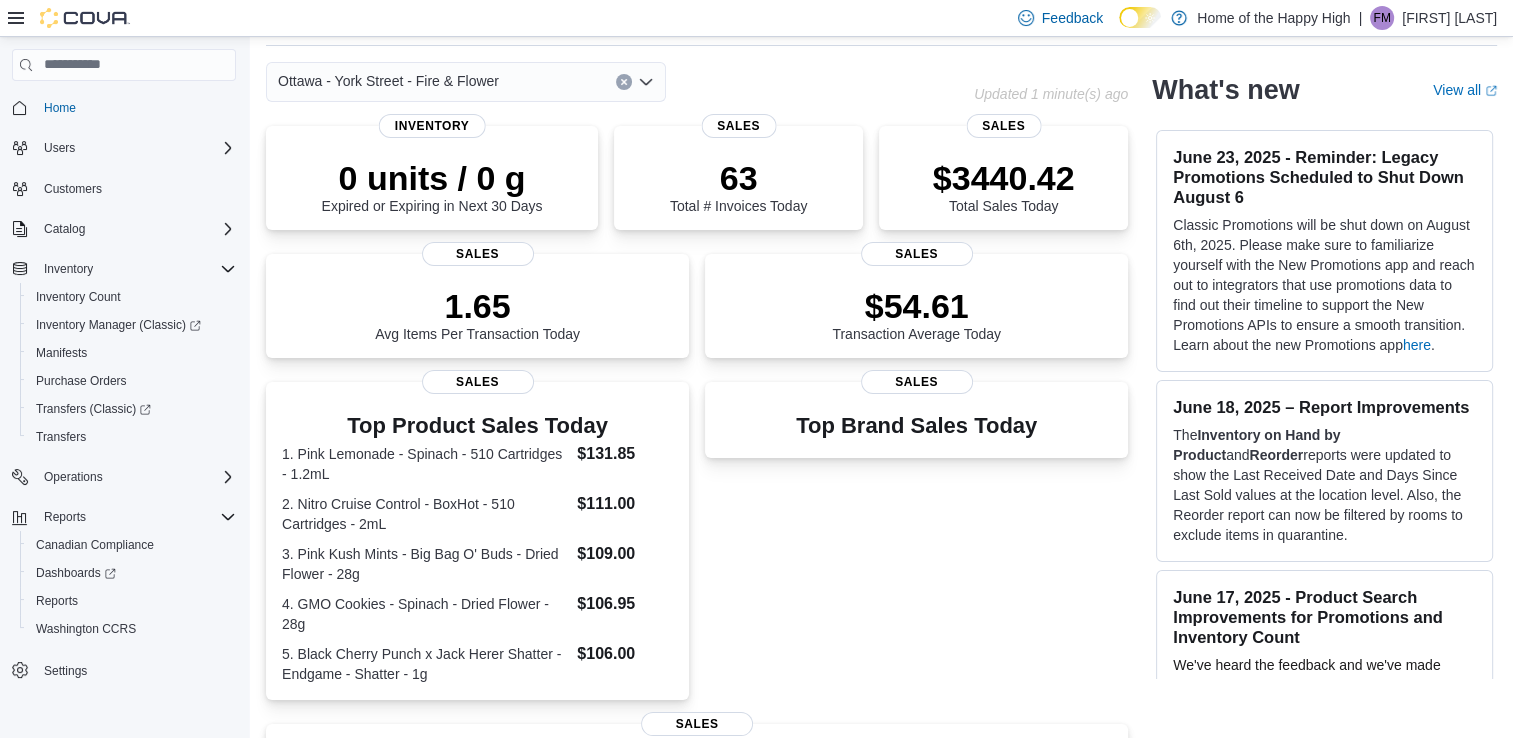 scroll, scrollTop: 0, scrollLeft: 0, axis: both 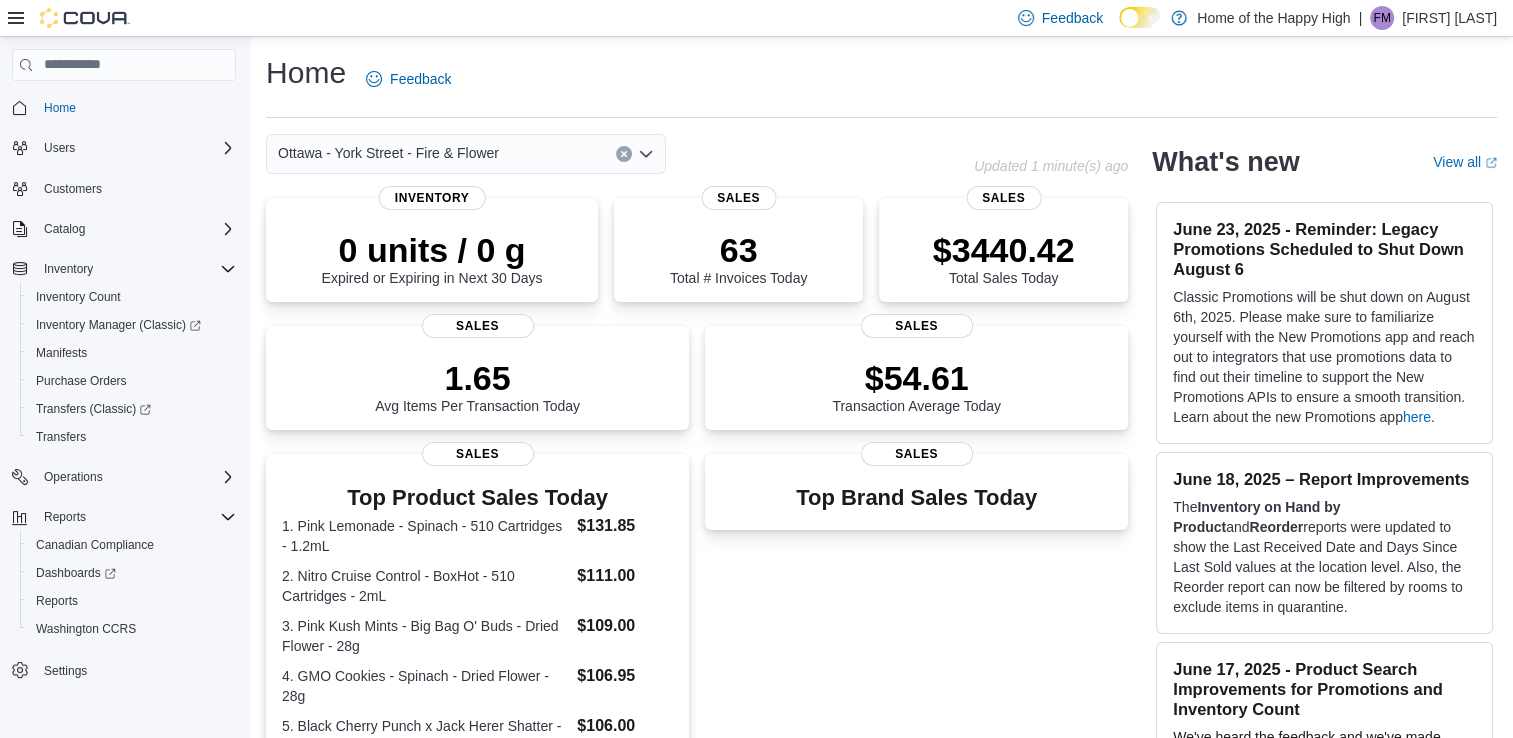 click 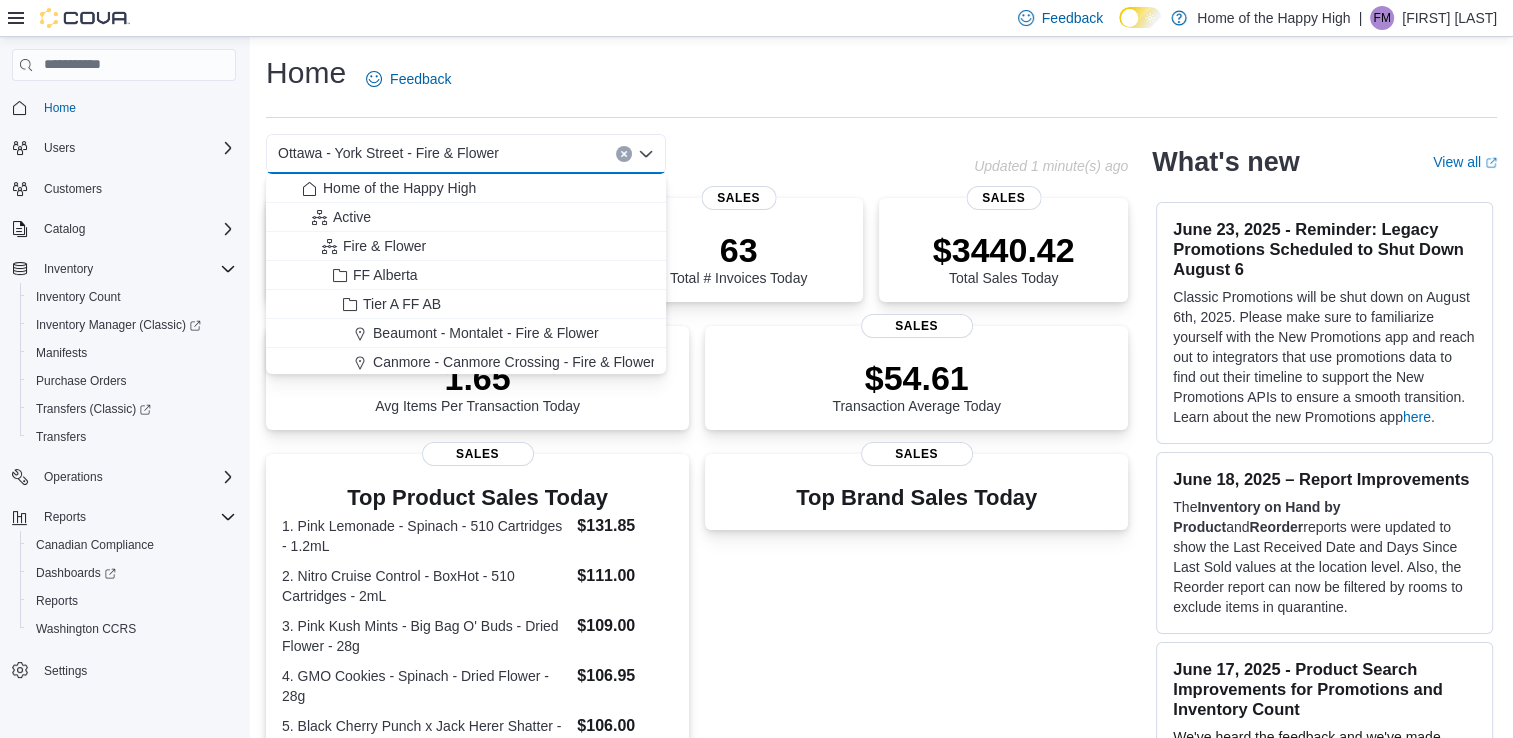 click 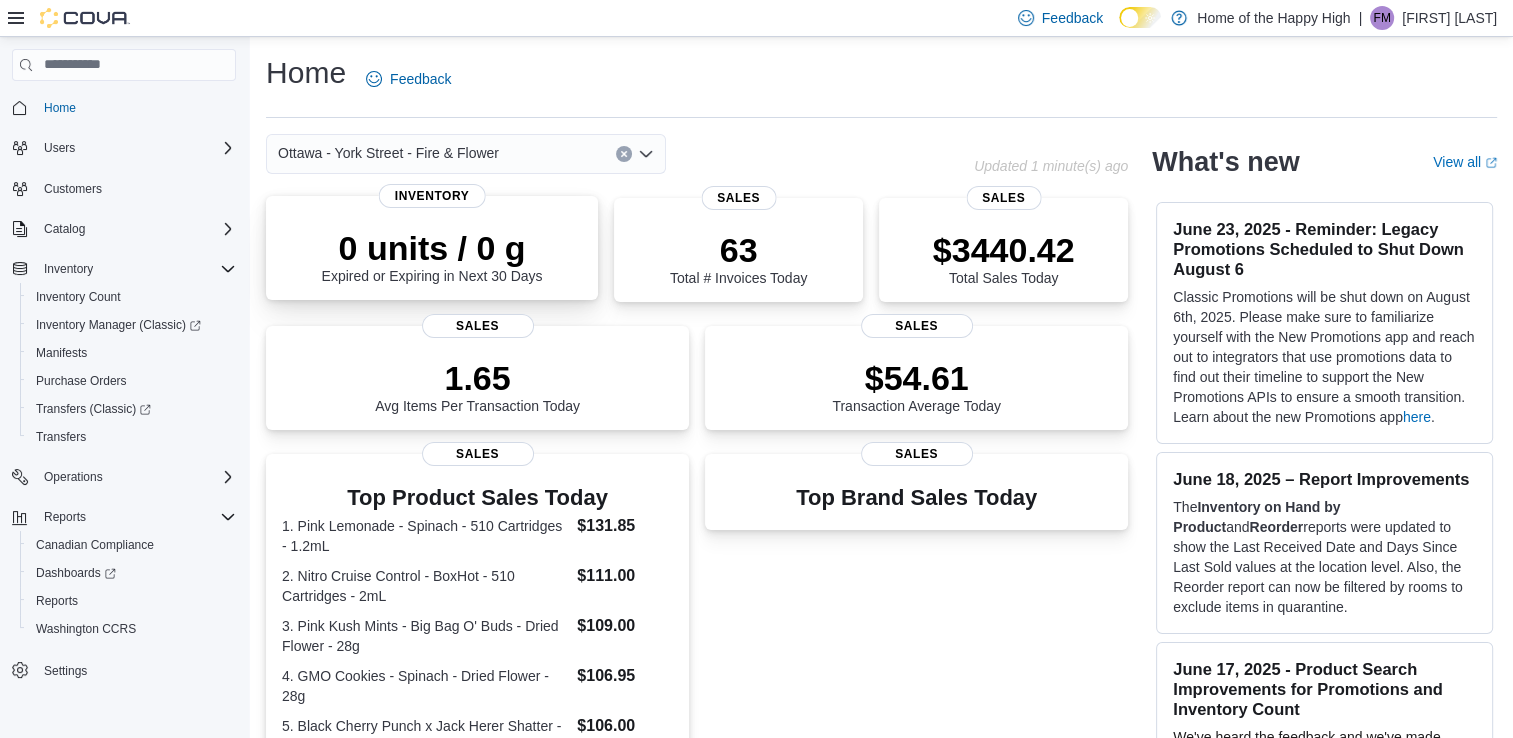 click on "0 units / 0 g" at bounding box center [432, 248] 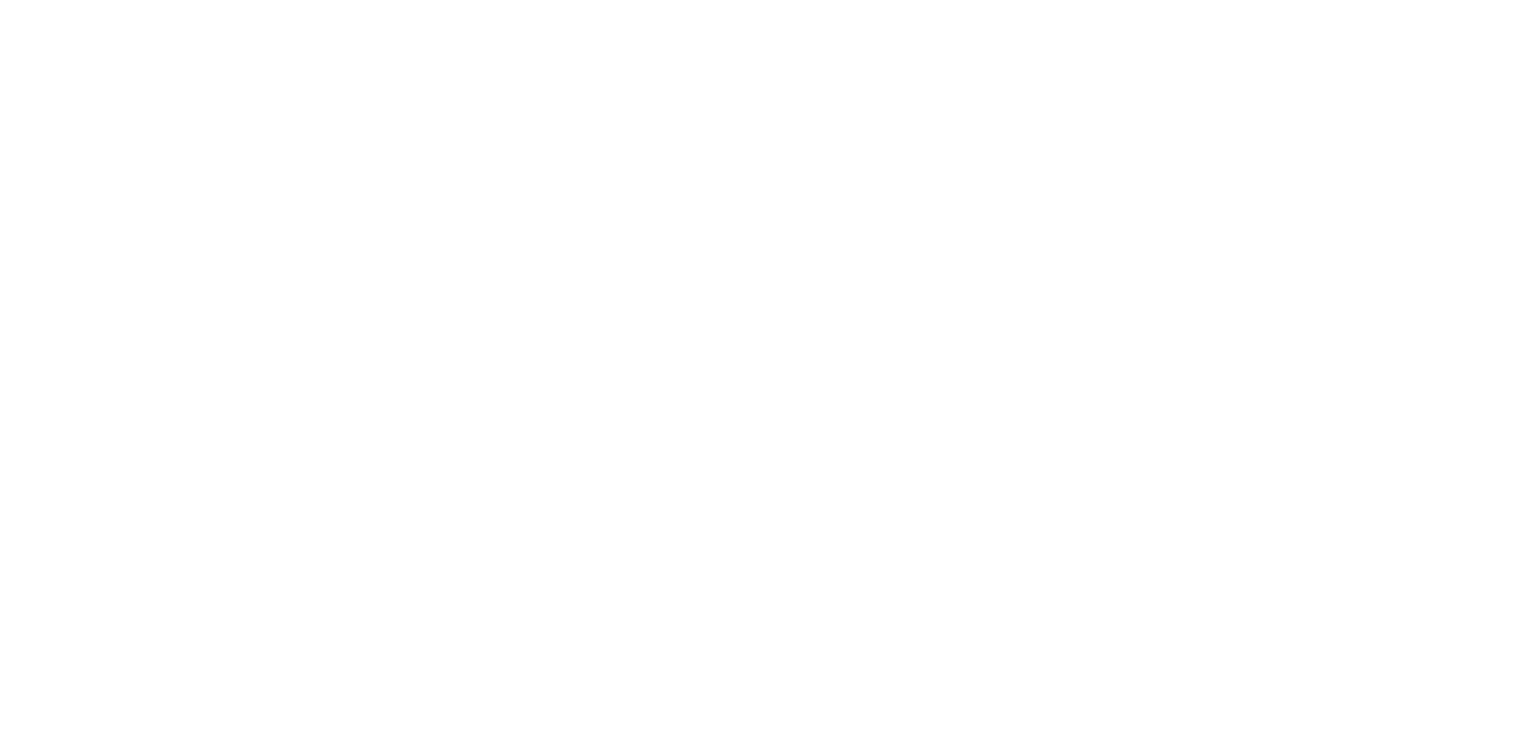 scroll, scrollTop: 0, scrollLeft: 0, axis: both 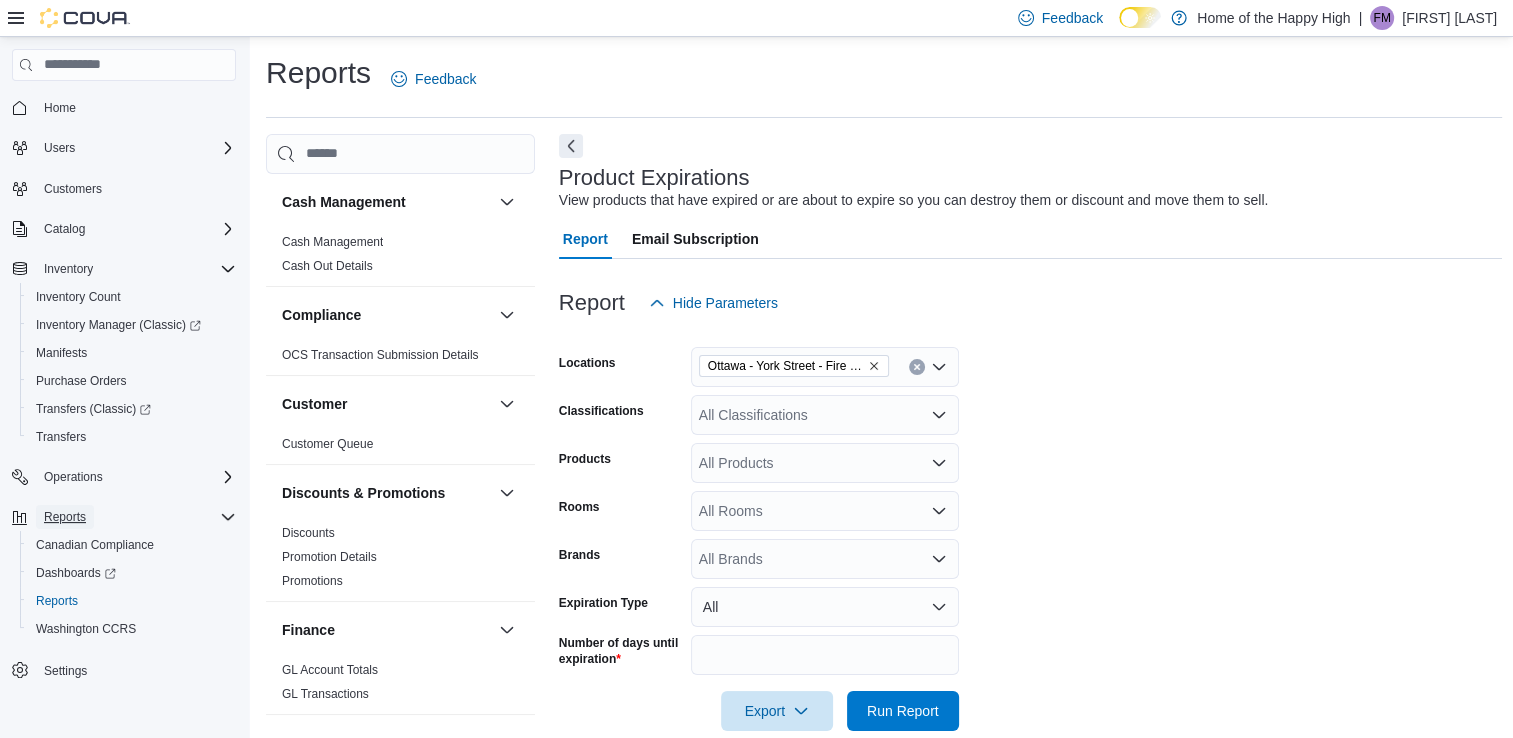 click on "Reports" at bounding box center [65, 517] 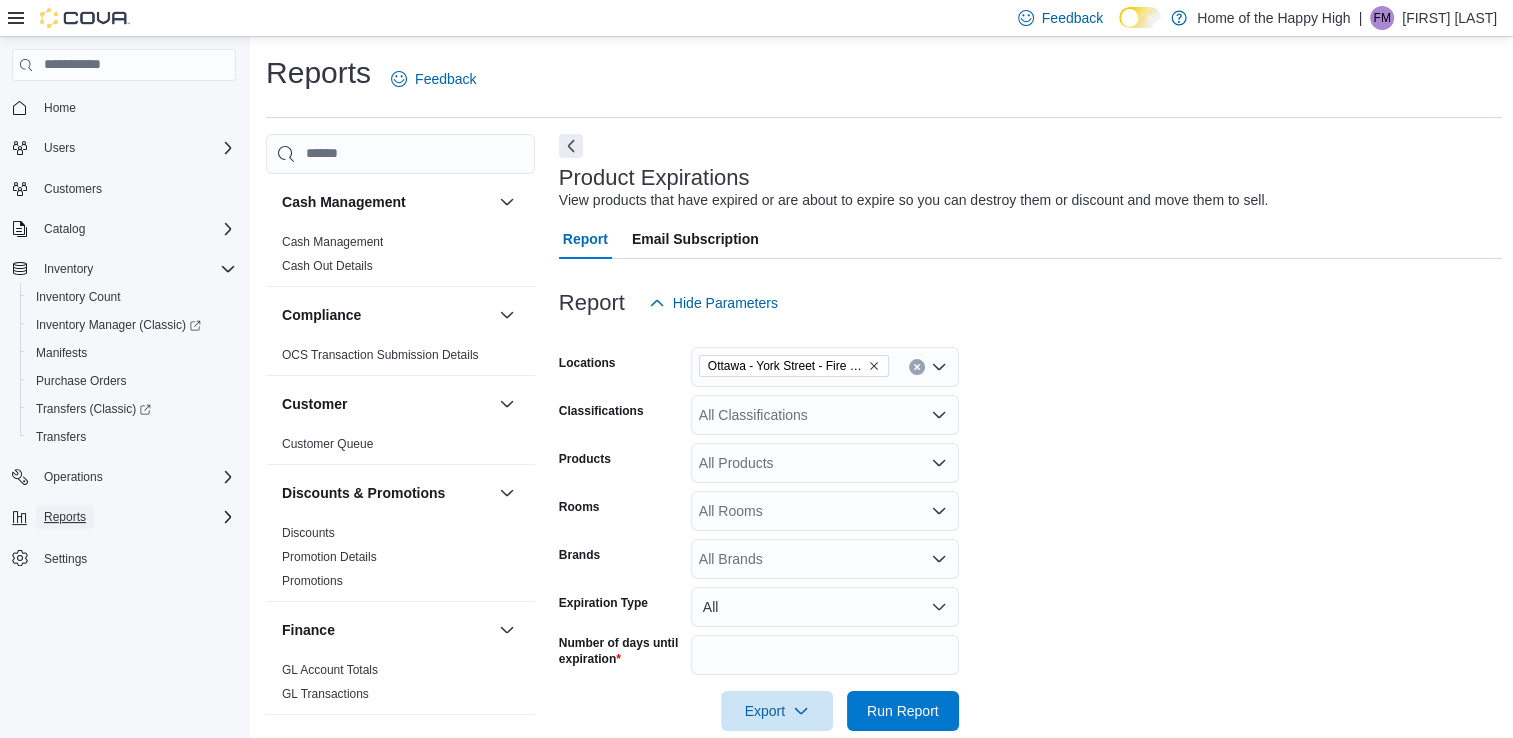 click on "Reports" at bounding box center (65, 517) 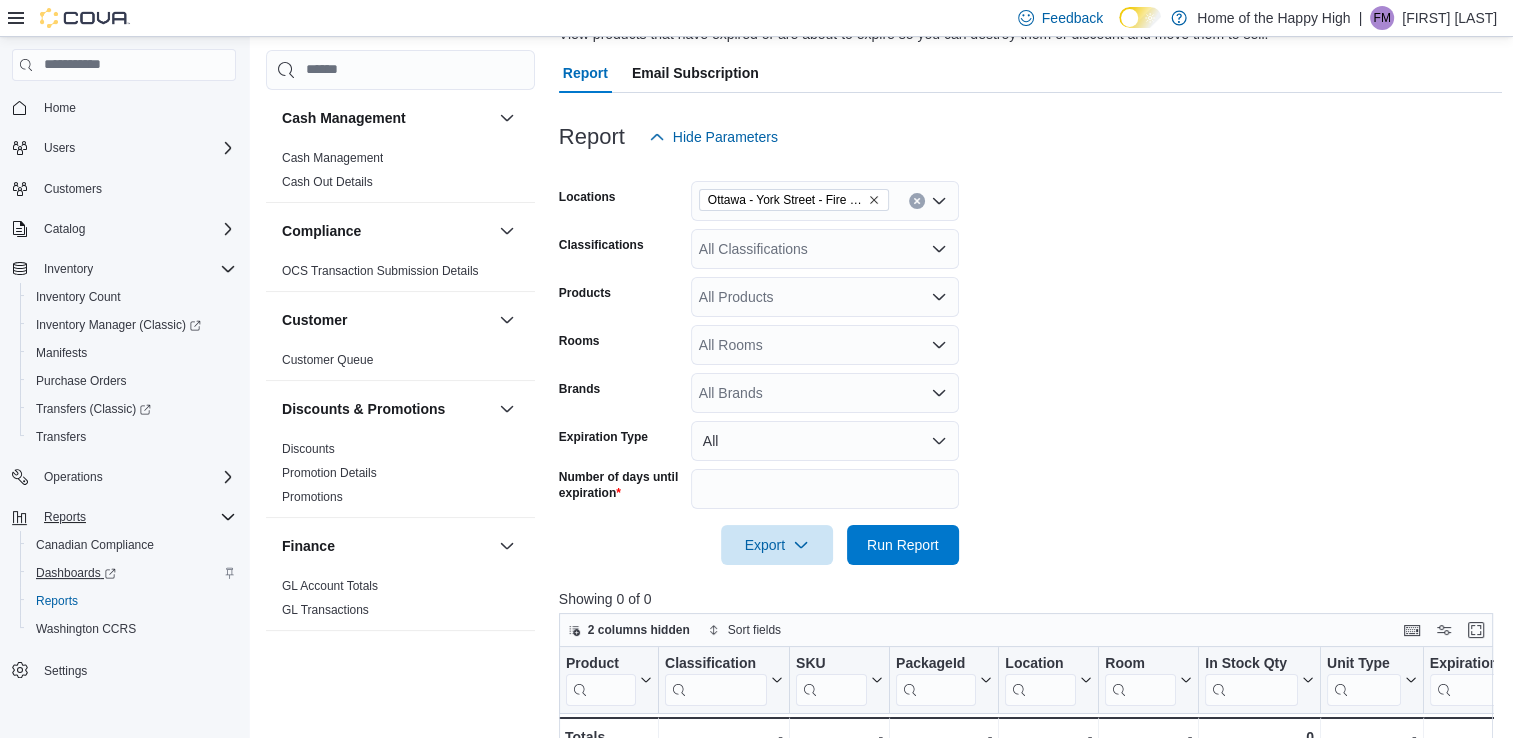 scroll, scrollTop: 164, scrollLeft: 0, axis: vertical 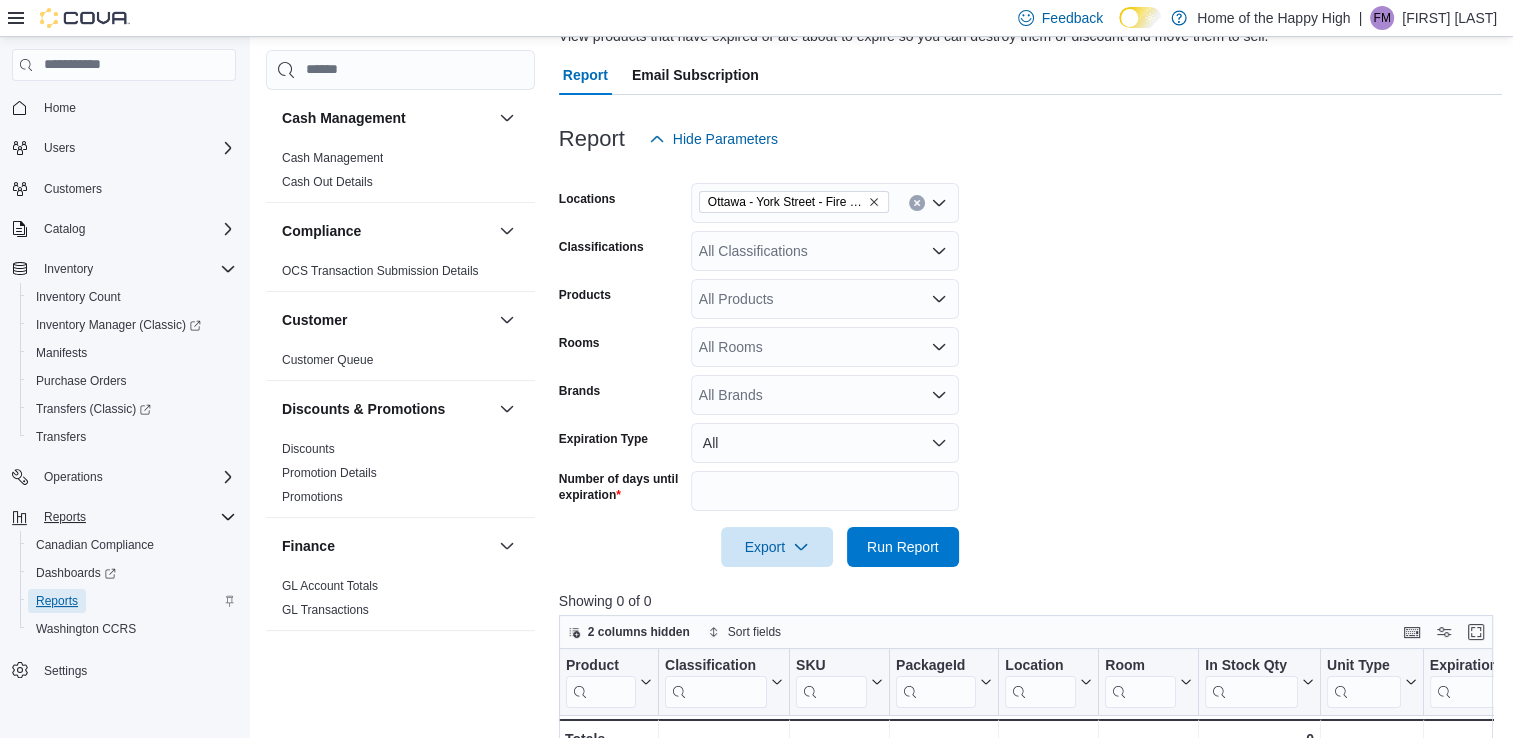 click on "Reports" at bounding box center (57, 601) 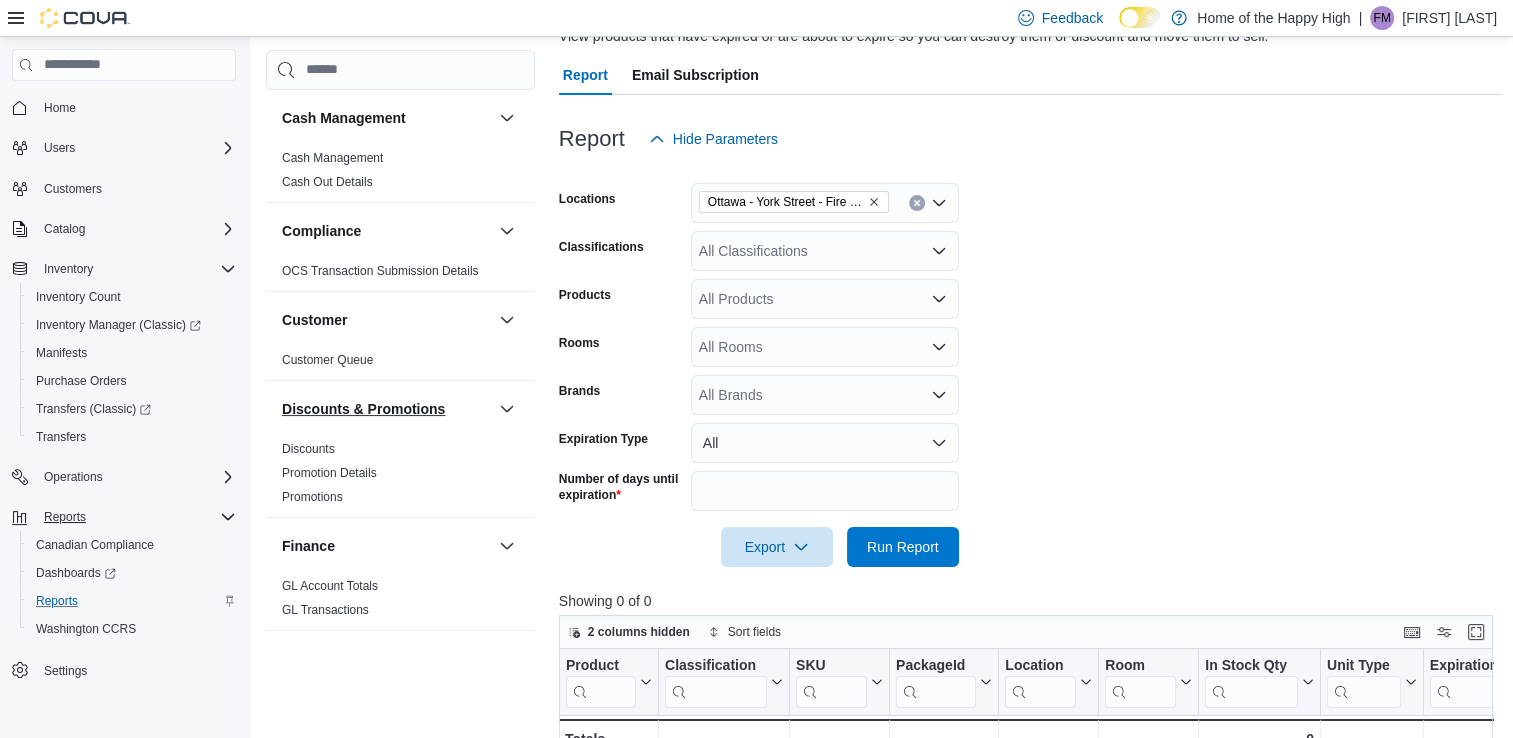 scroll, scrollTop: 0, scrollLeft: 0, axis: both 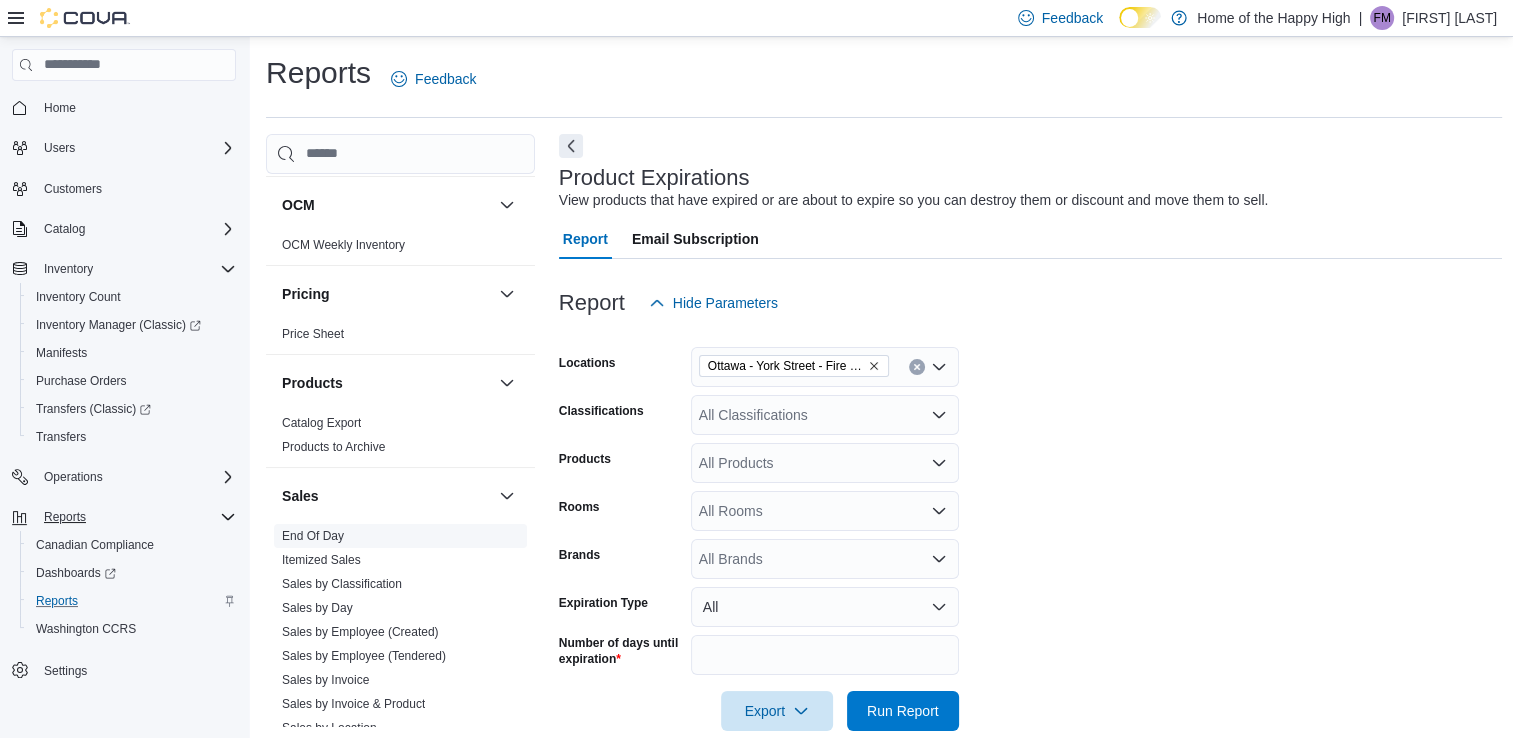 click on "End Of Day" at bounding box center [400, 536] 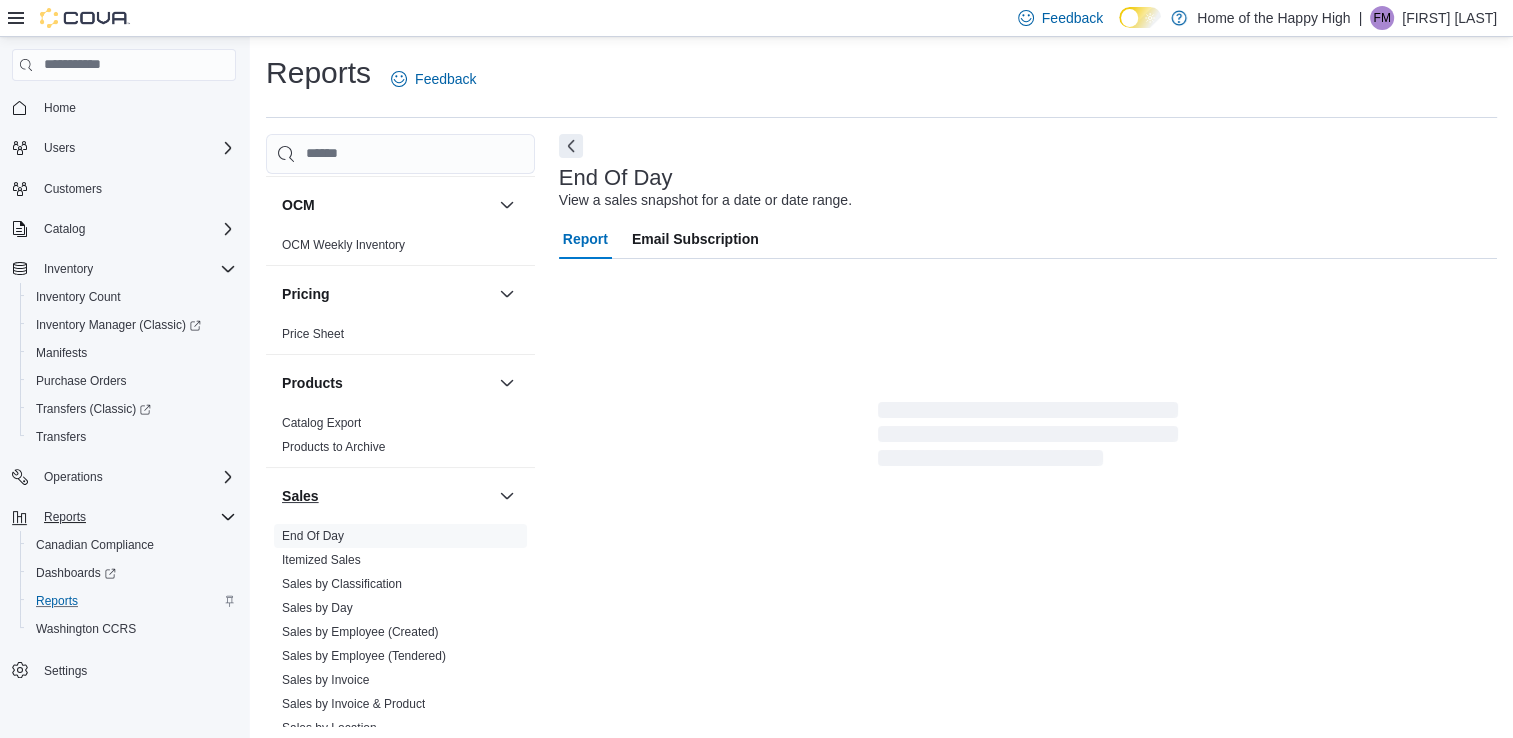 scroll, scrollTop: 5, scrollLeft: 0, axis: vertical 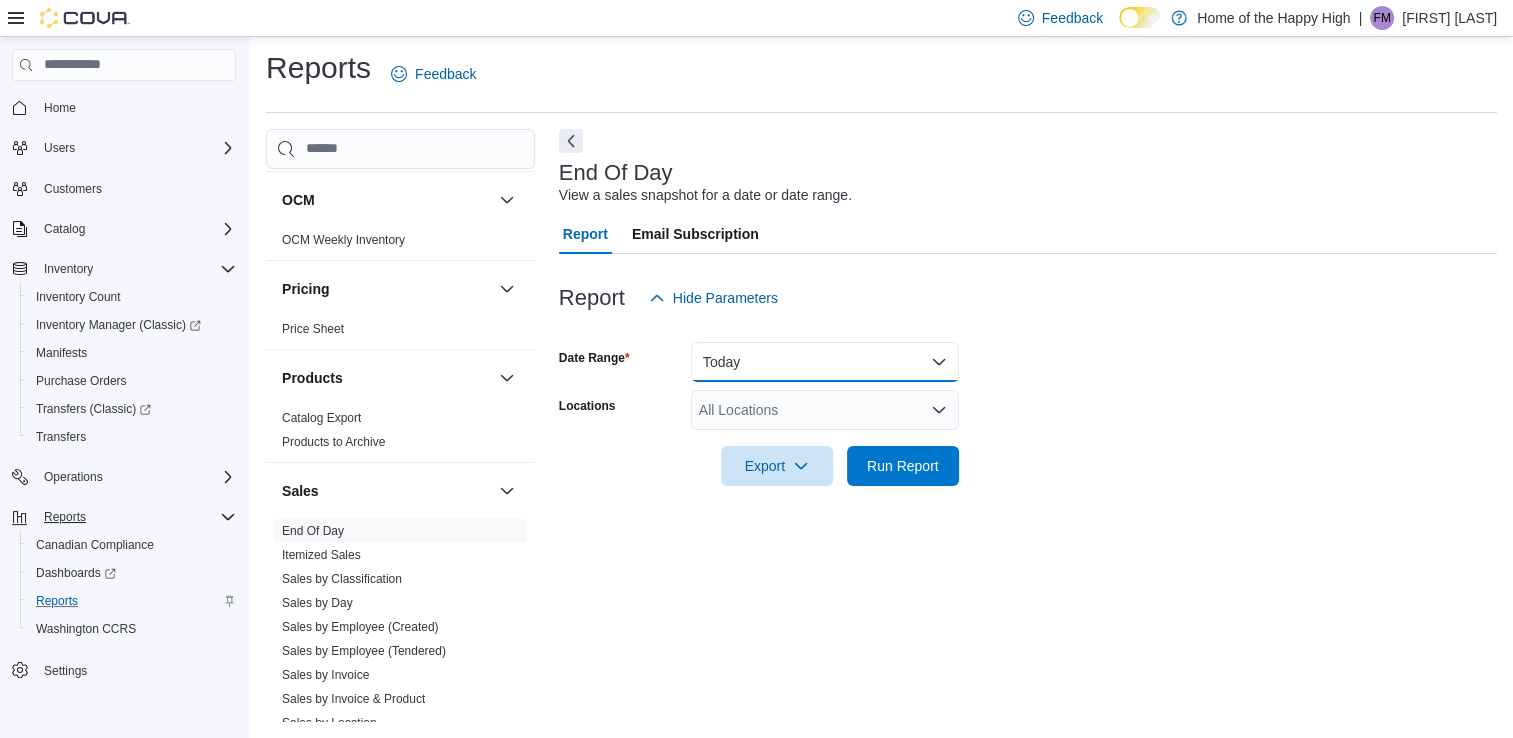 click on "Today" at bounding box center [825, 362] 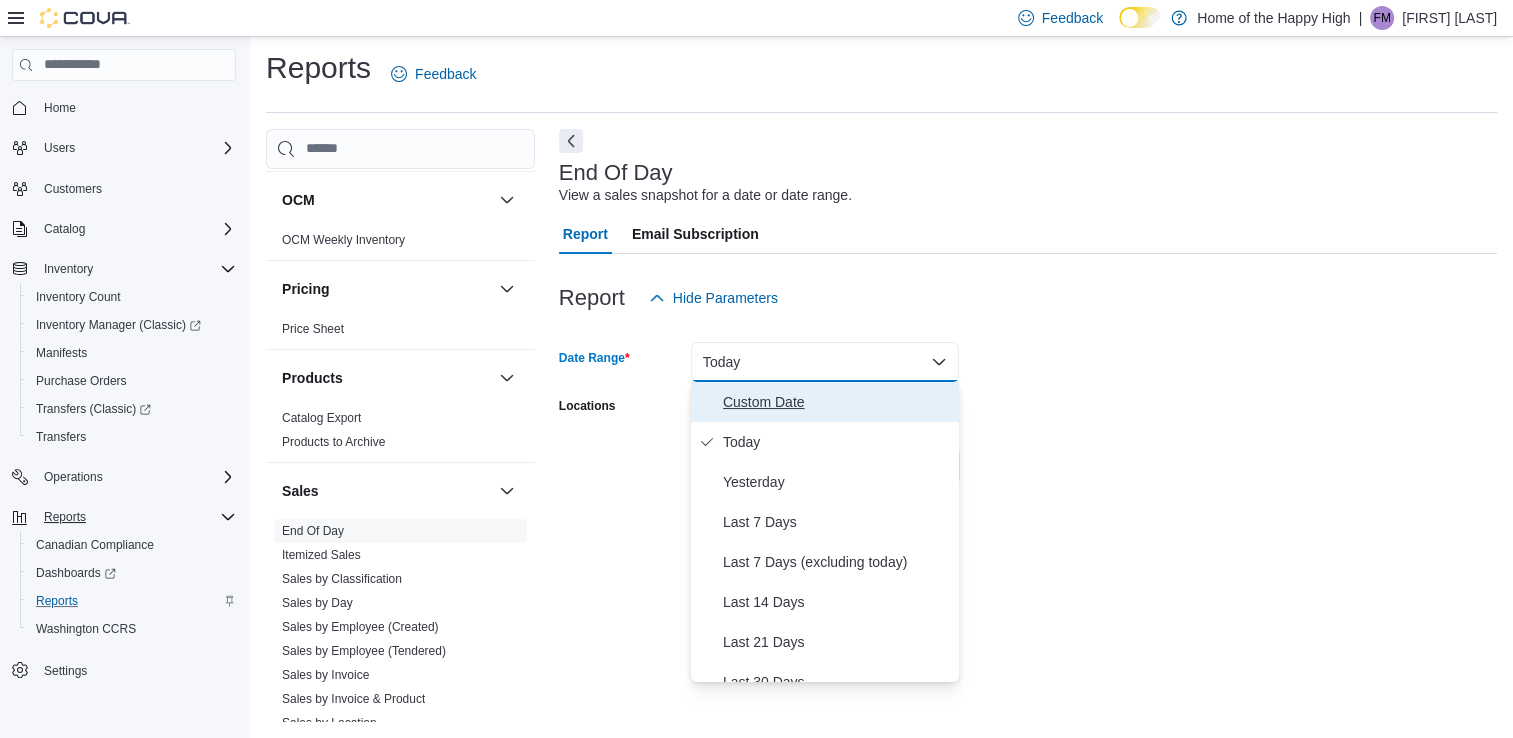 click on "Custom Date" at bounding box center (825, 402) 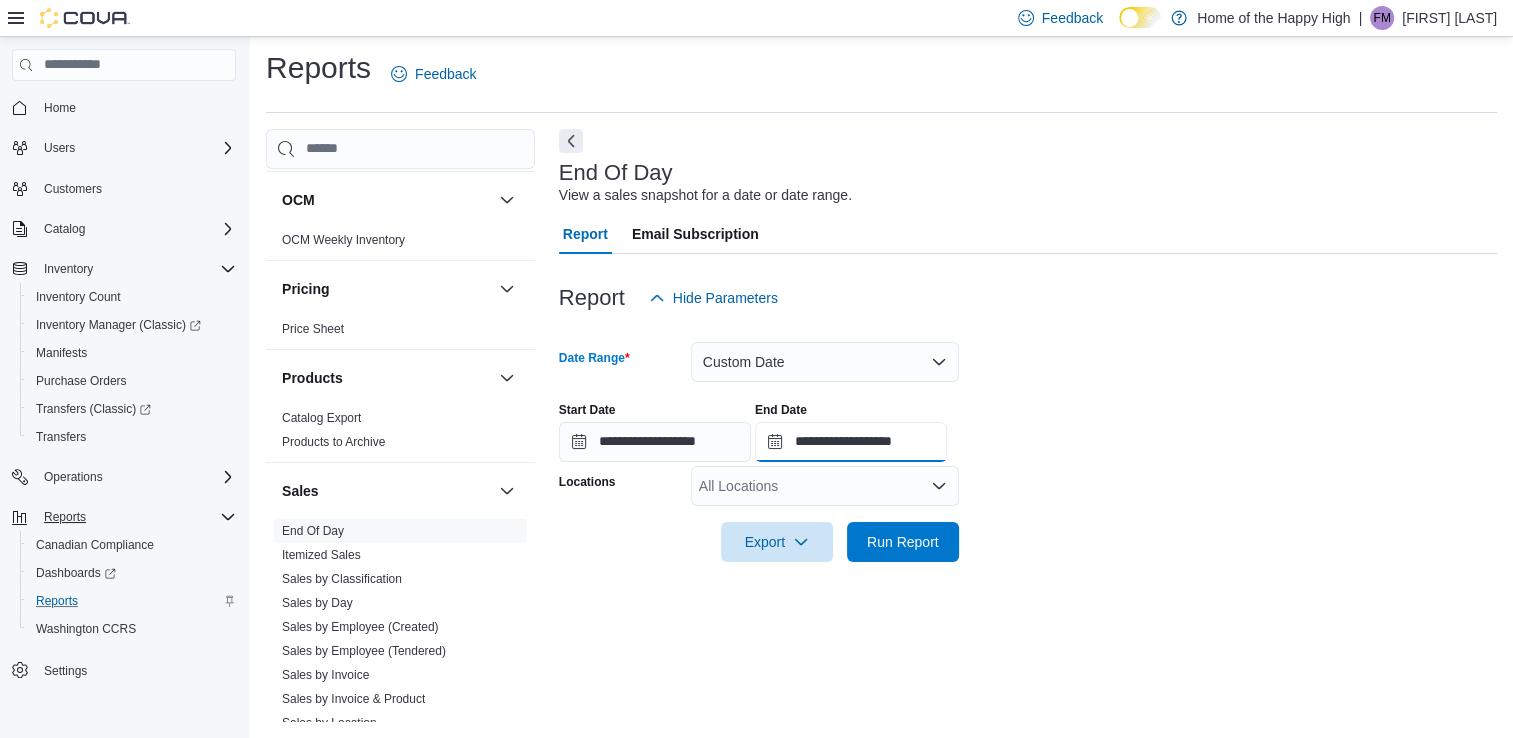 click on "**********" at bounding box center (851, 442) 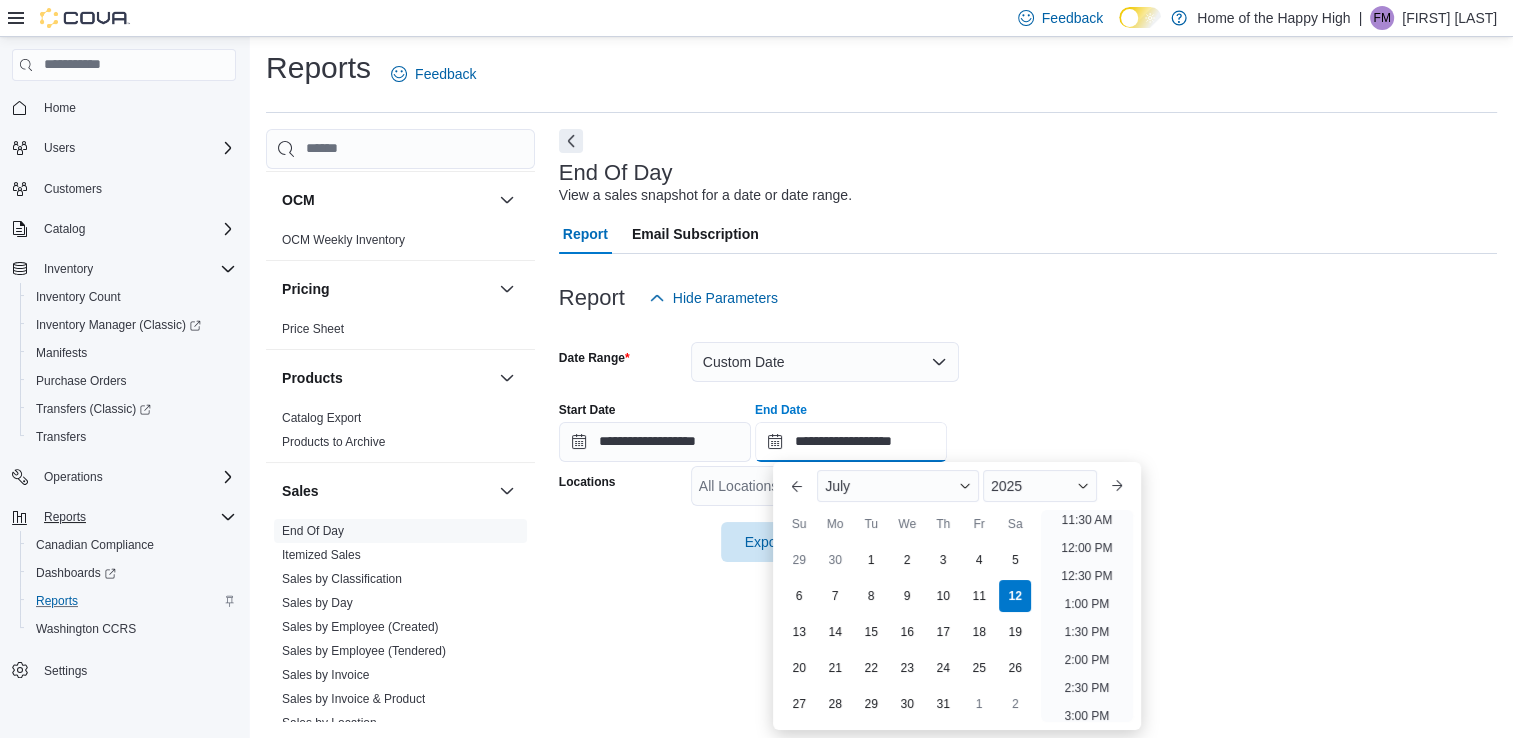 scroll, scrollTop: 648, scrollLeft: 0, axis: vertical 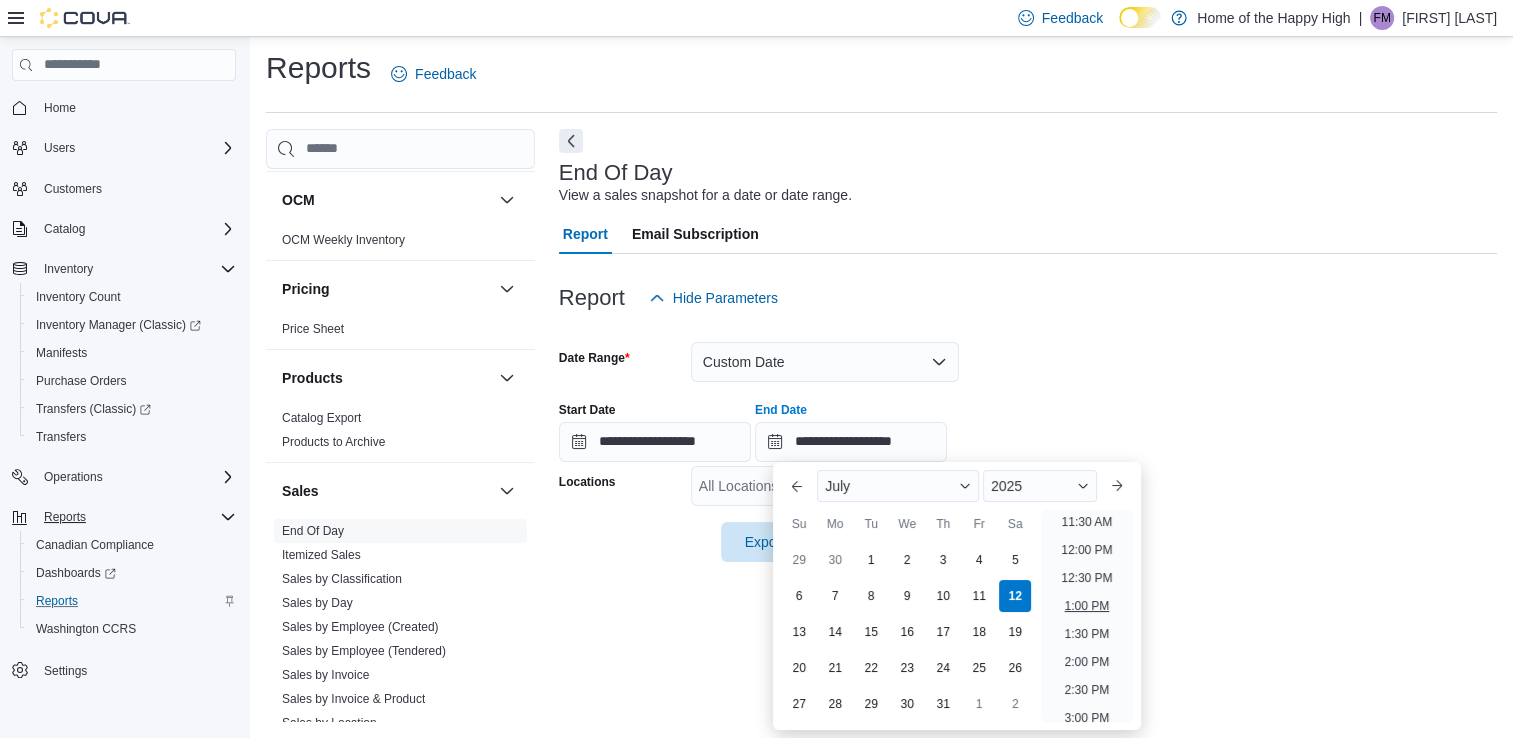 click on "1:00 PM" at bounding box center [1087, 606] 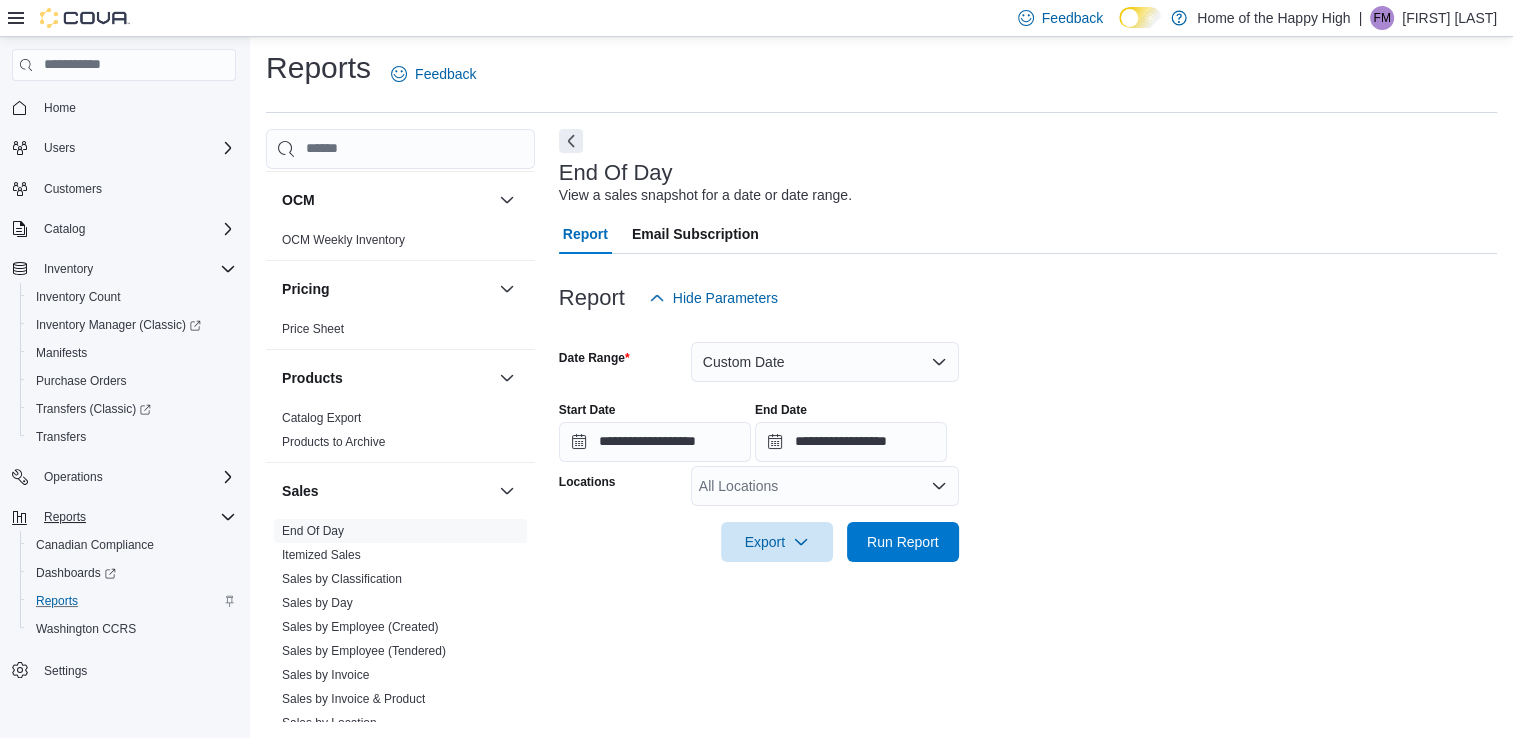 click on "All Locations" at bounding box center (825, 486) 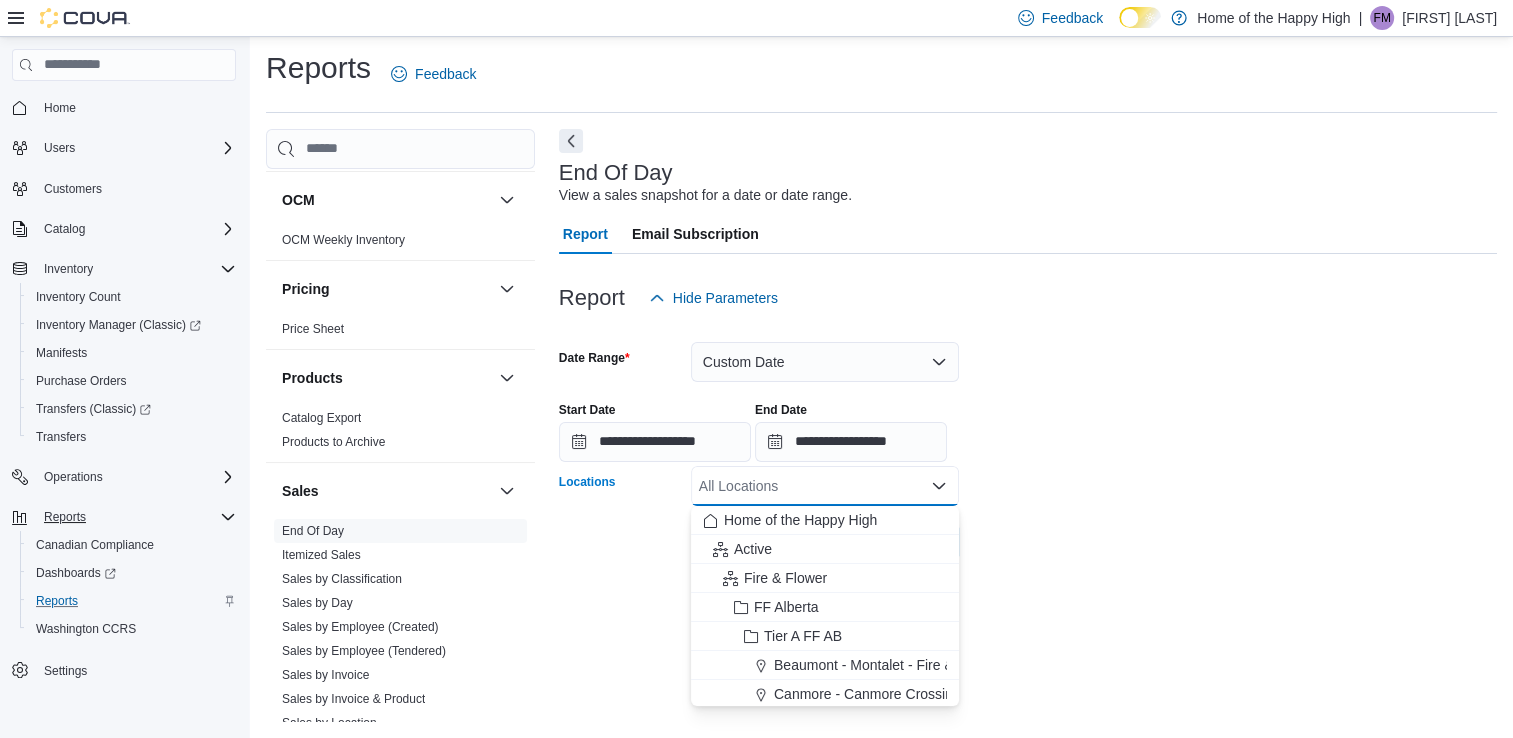 type on "*" 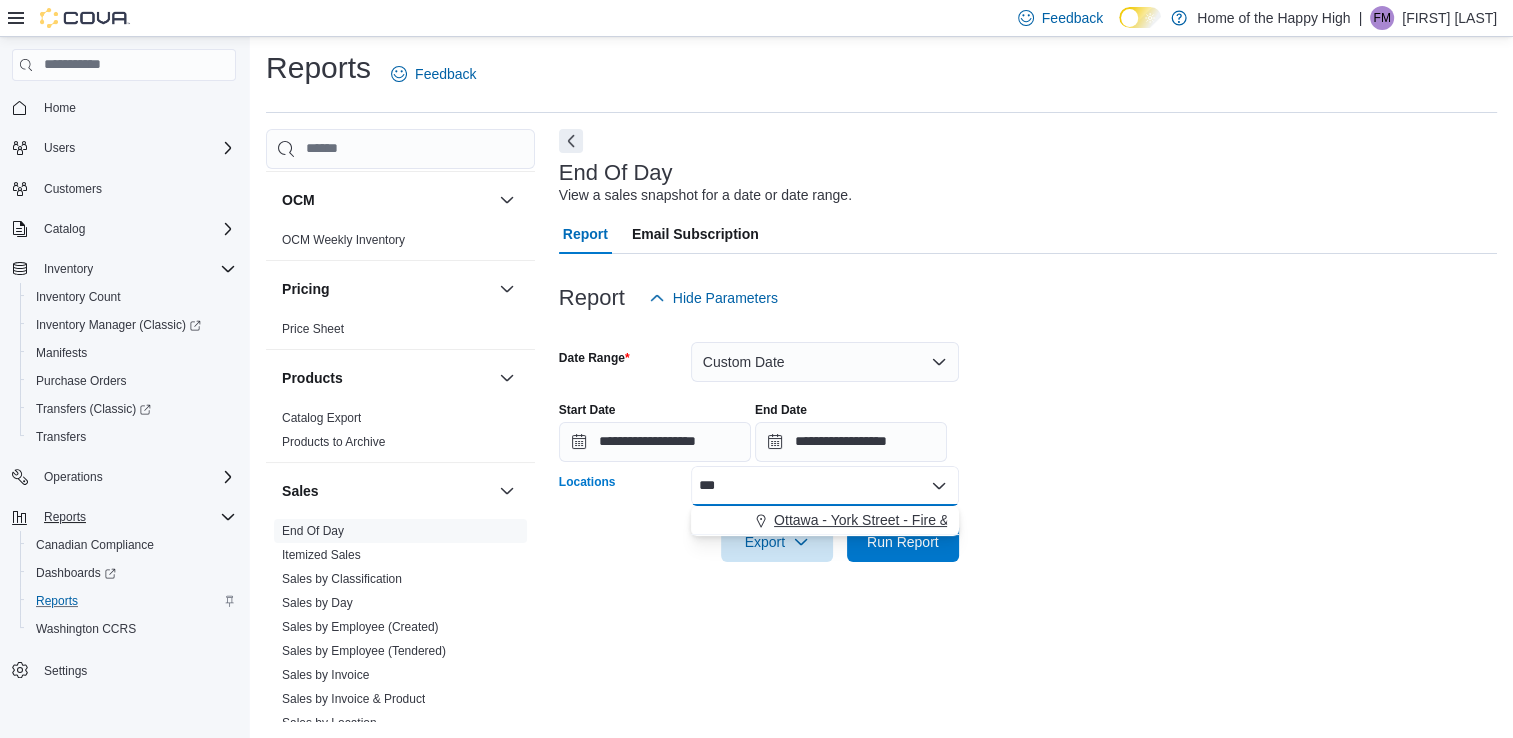 type on "***" 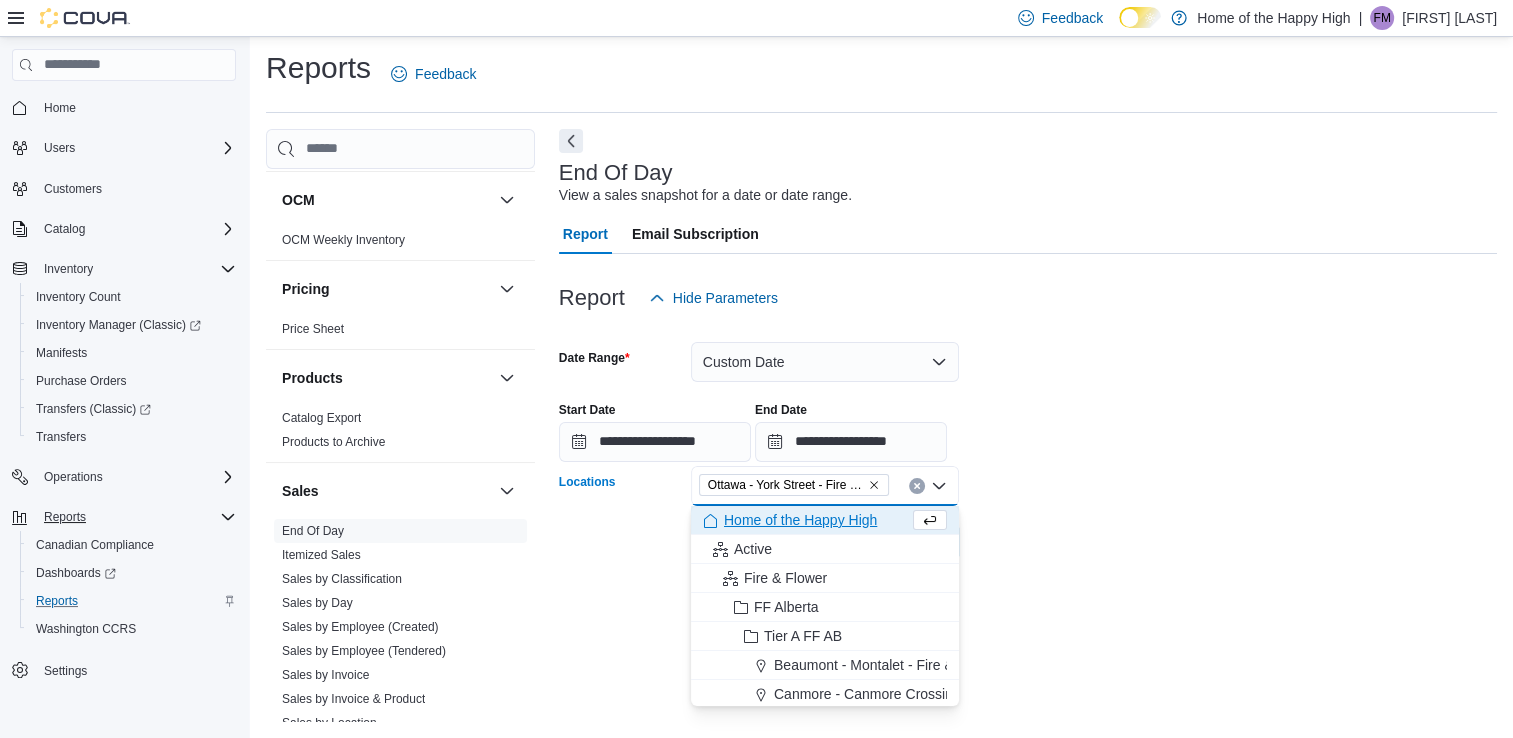 click on "**********" at bounding box center (1028, 440) 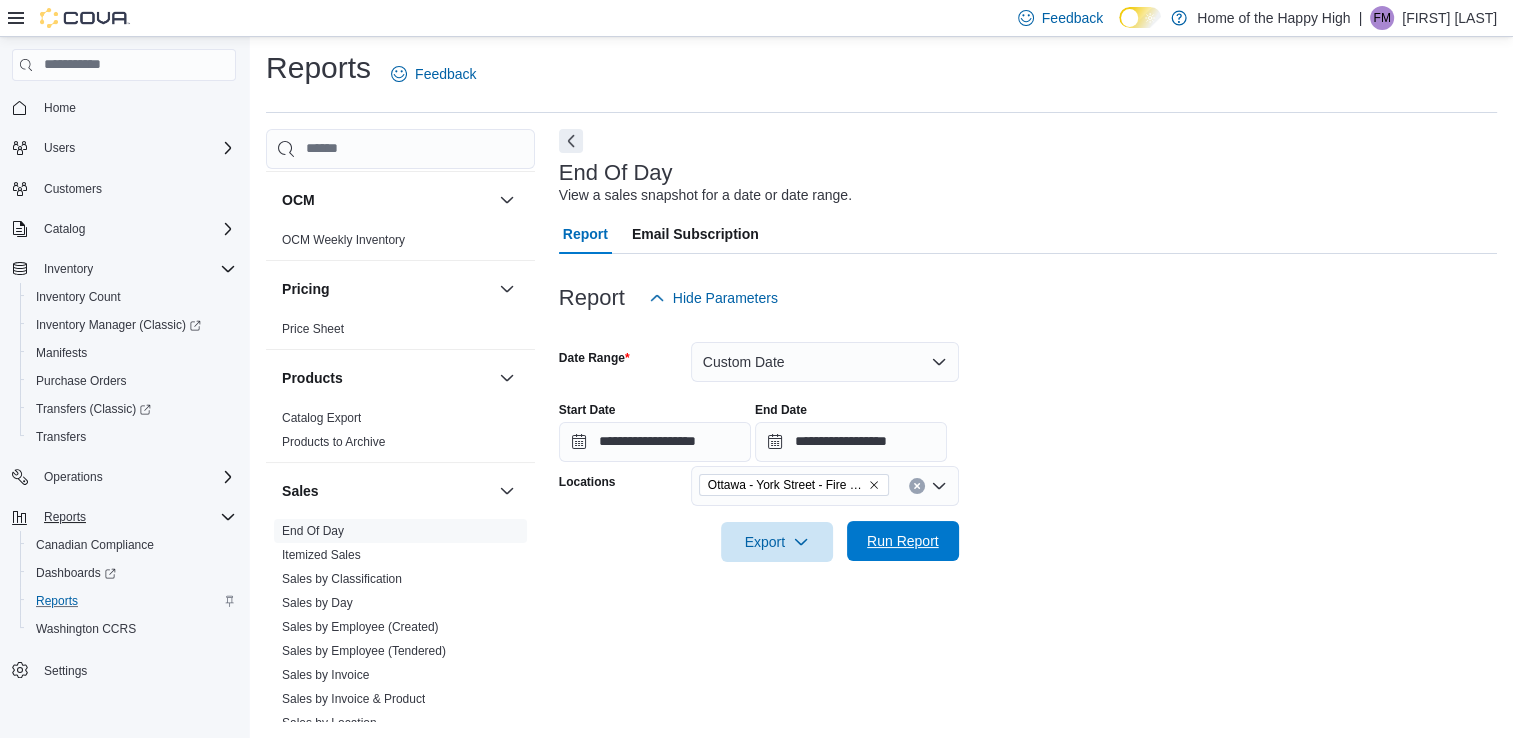 click on "Run Report" at bounding box center [903, 541] 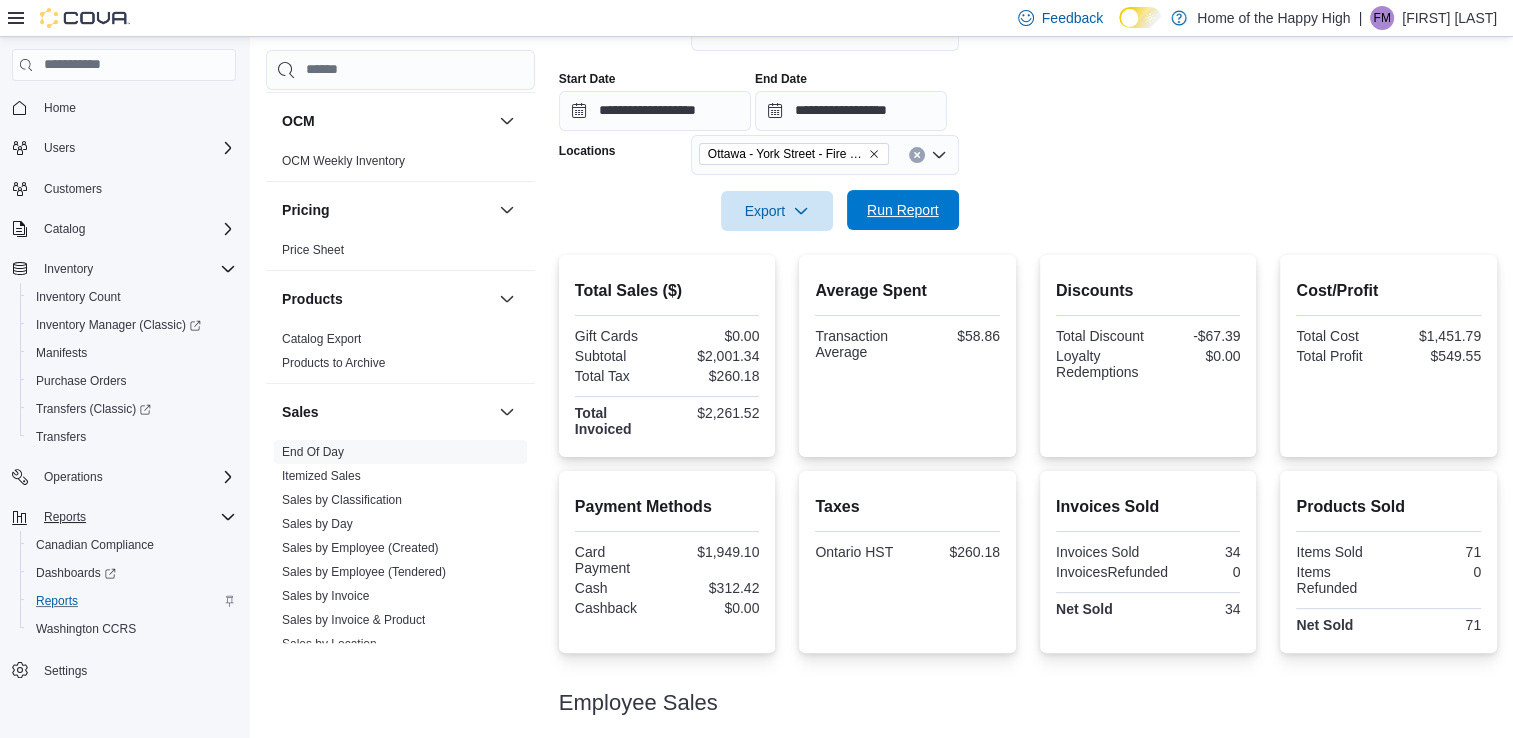 scroll, scrollTop: 460, scrollLeft: 0, axis: vertical 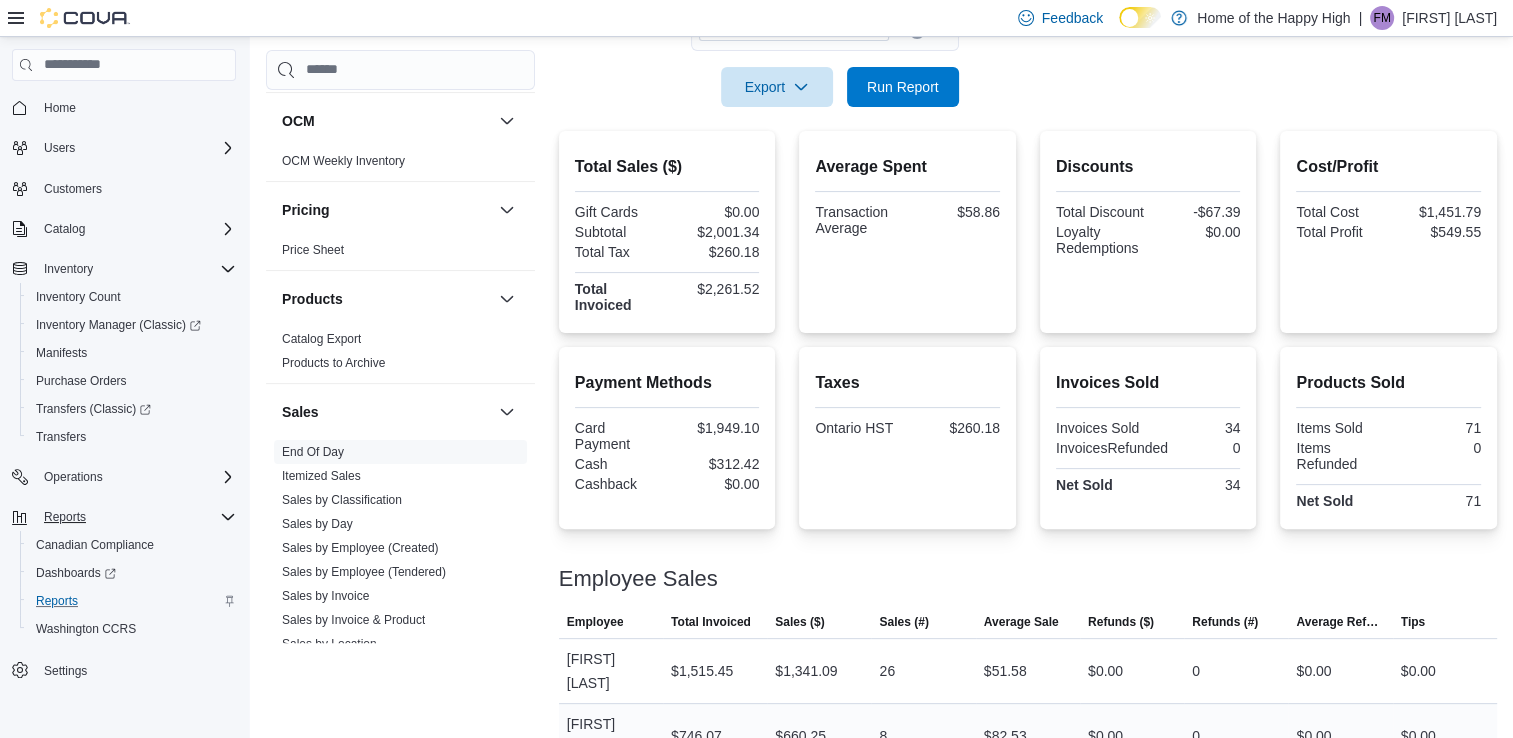 click on "8" at bounding box center [923, 736] 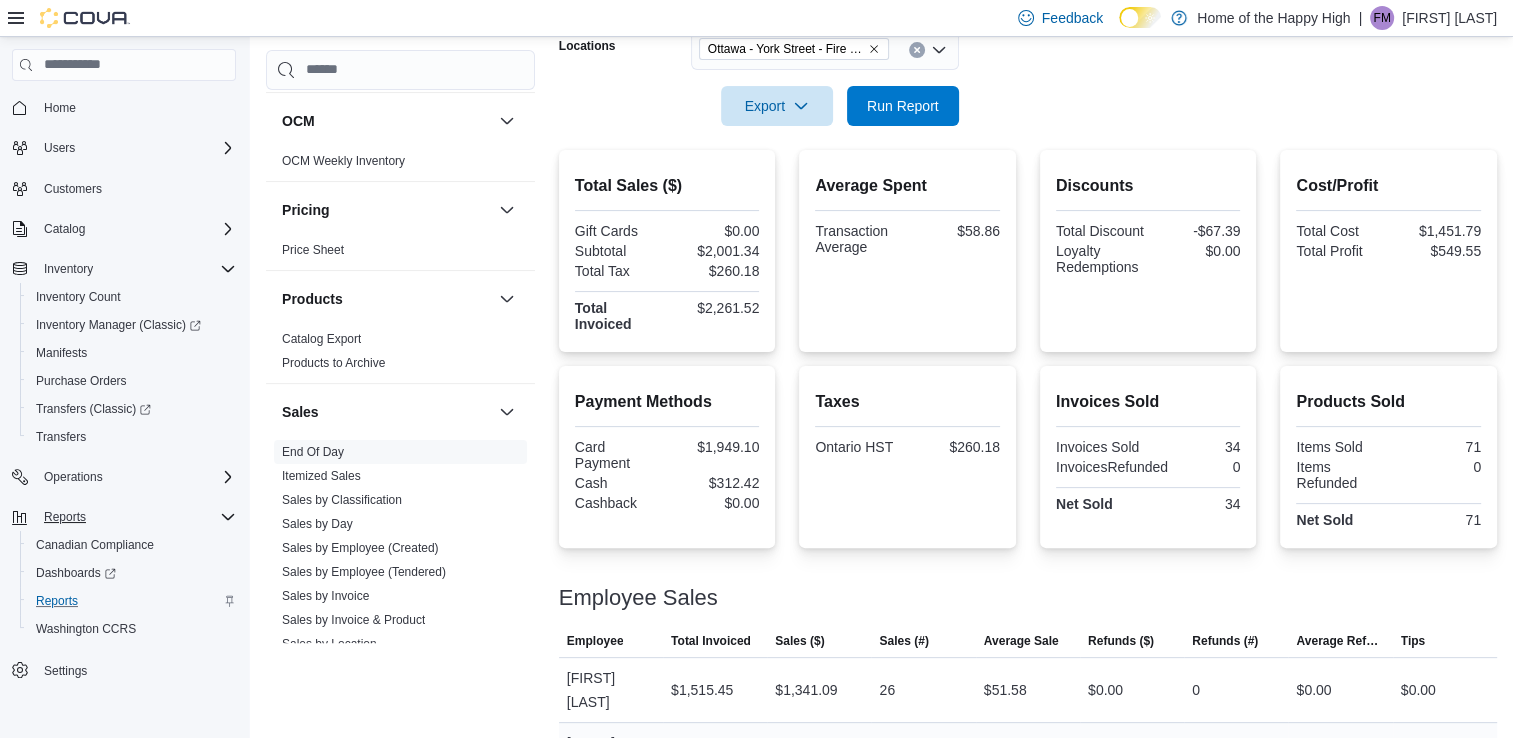 scroll, scrollTop: 481, scrollLeft: 0, axis: vertical 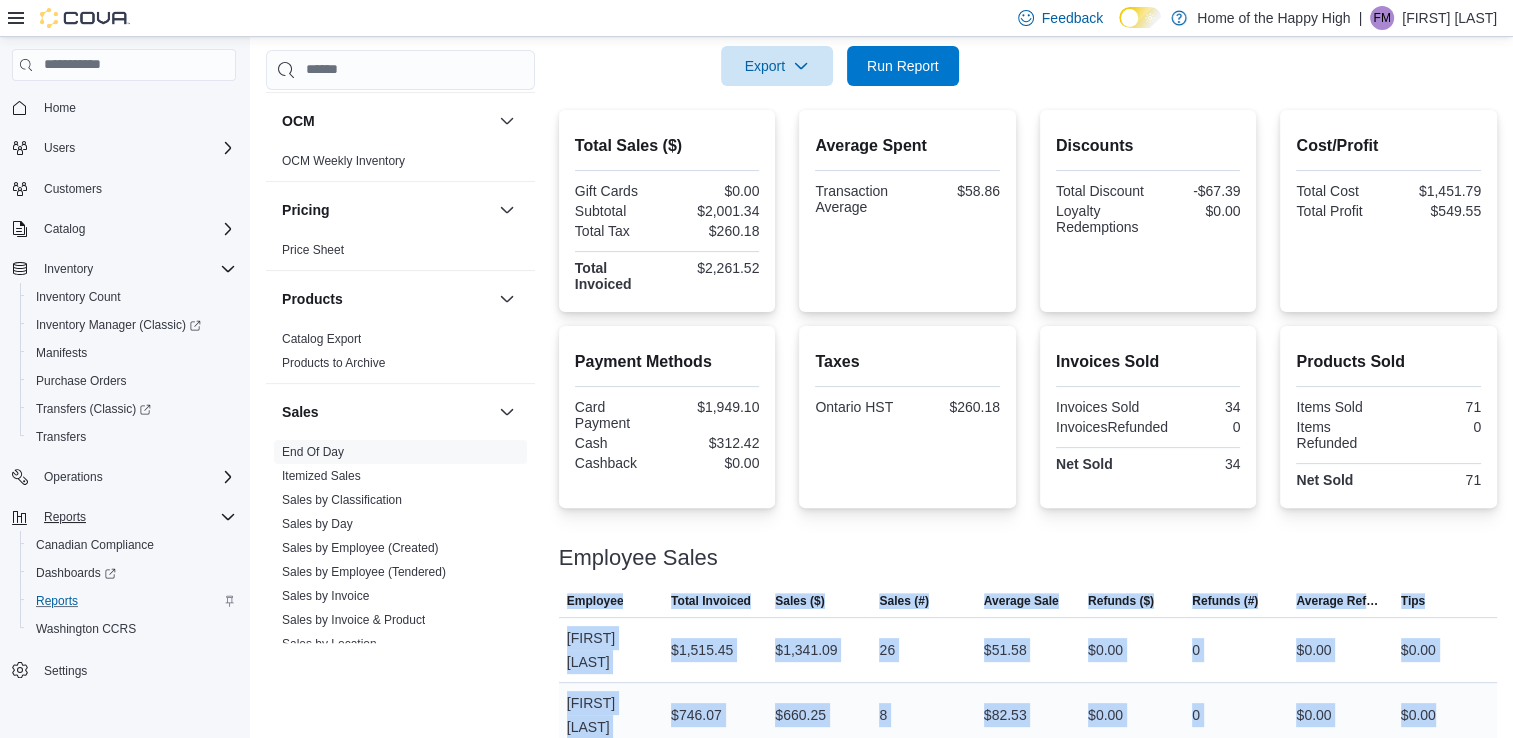 drag, startPoint x: 1449, startPoint y: 723, endPoint x: 1437, endPoint y: 730, distance: 13.892444 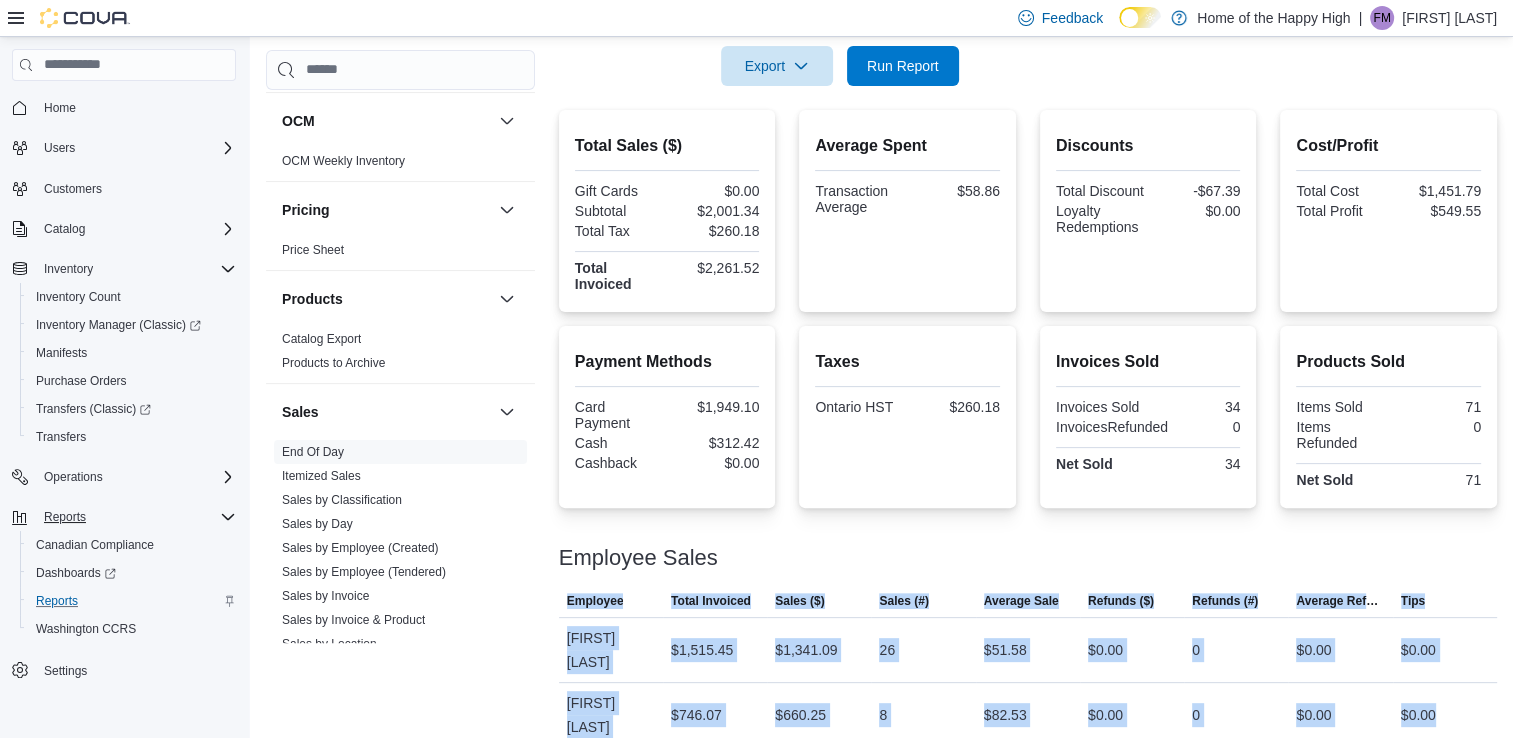scroll, scrollTop: 0, scrollLeft: 0, axis: both 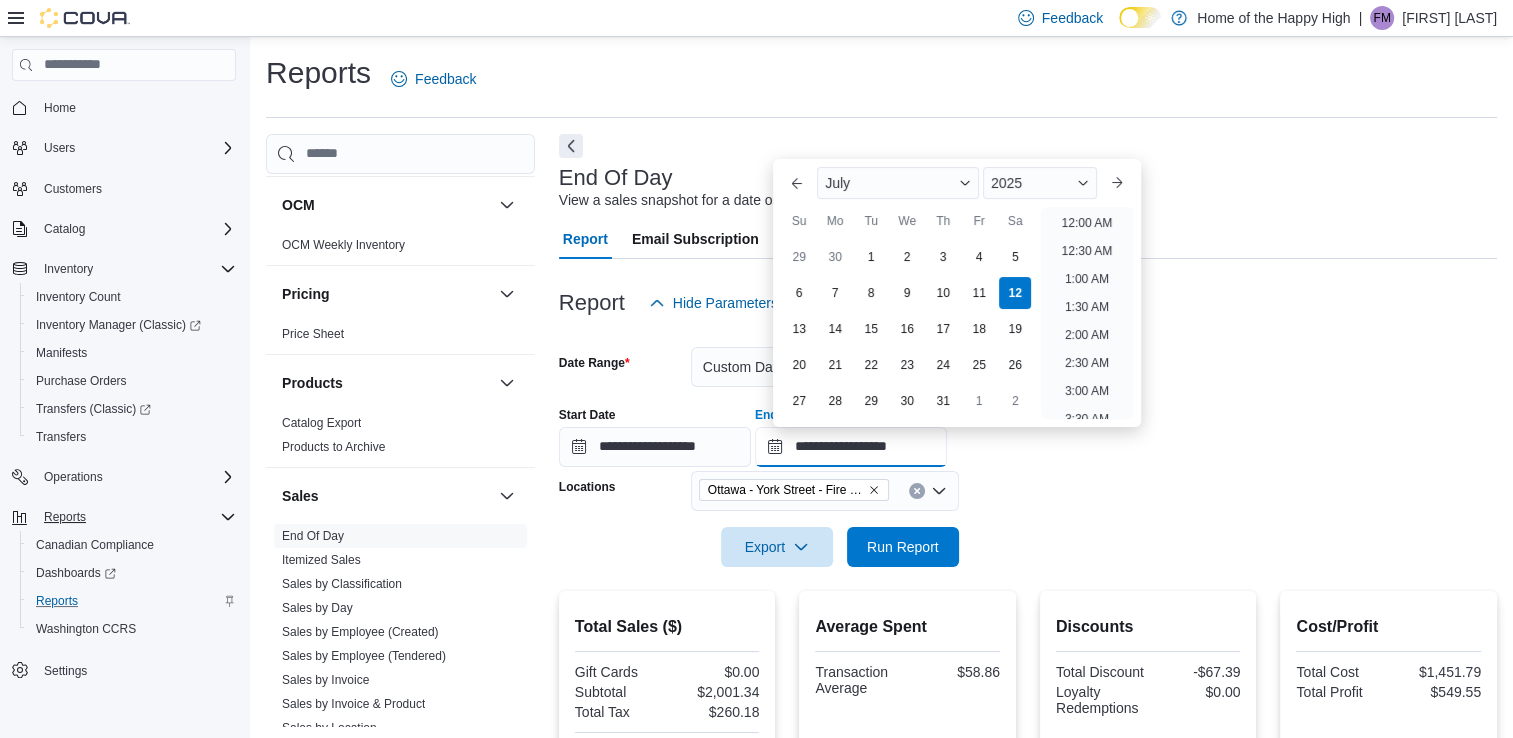 click on "**********" at bounding box center [851, 447] 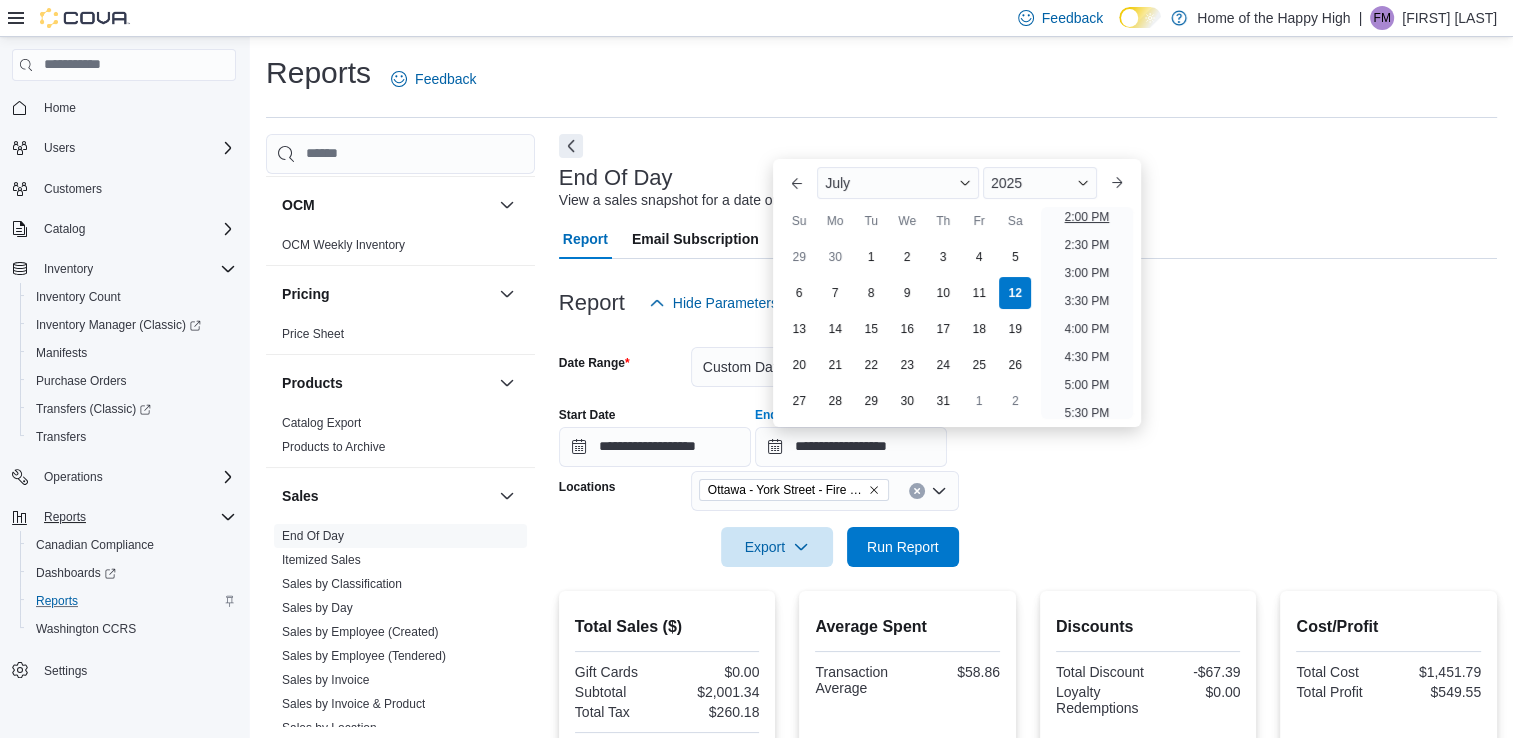 click on "2:00 PM" at bounding box center (1087, 217) 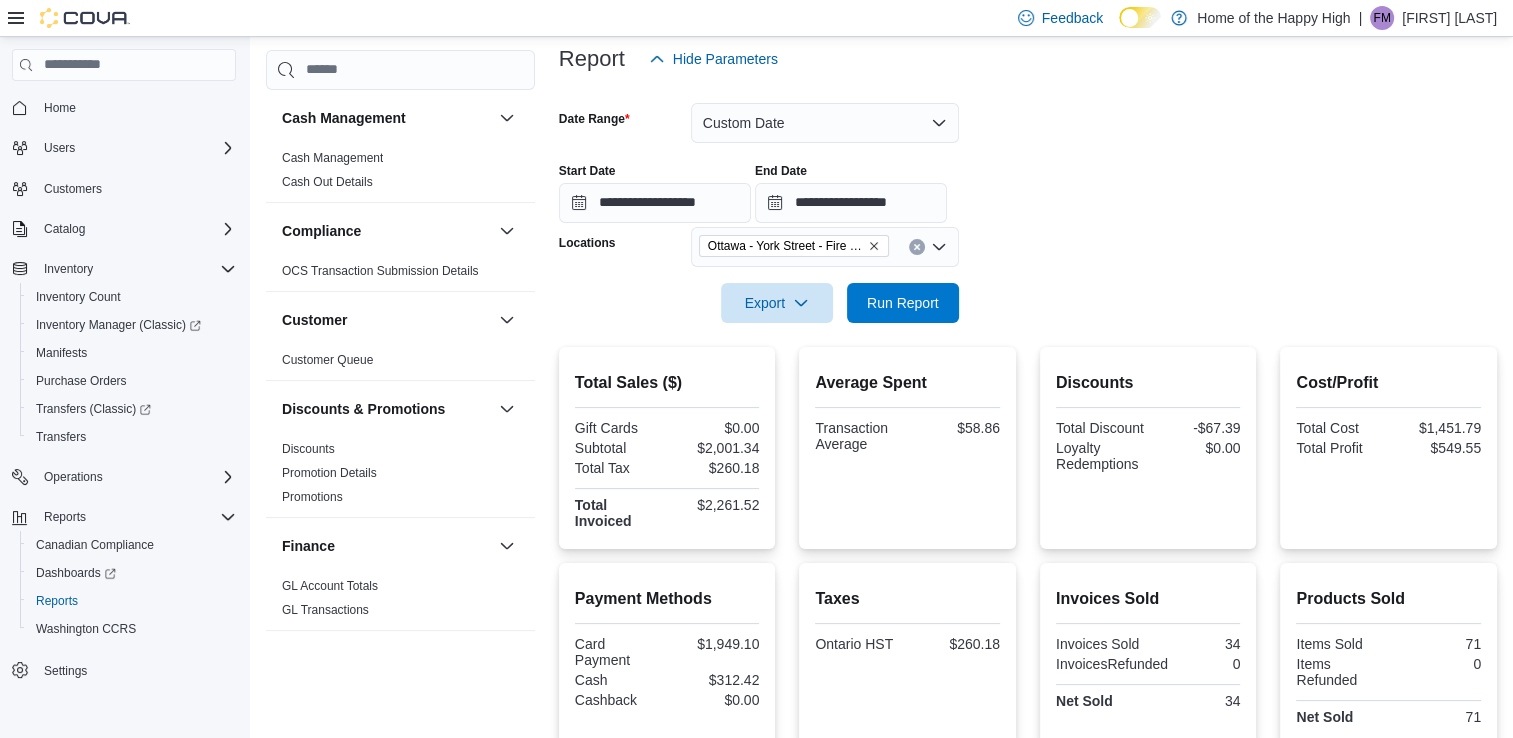 scroll, scrollTop: 294, scrollLeft: 0, axis: vertical 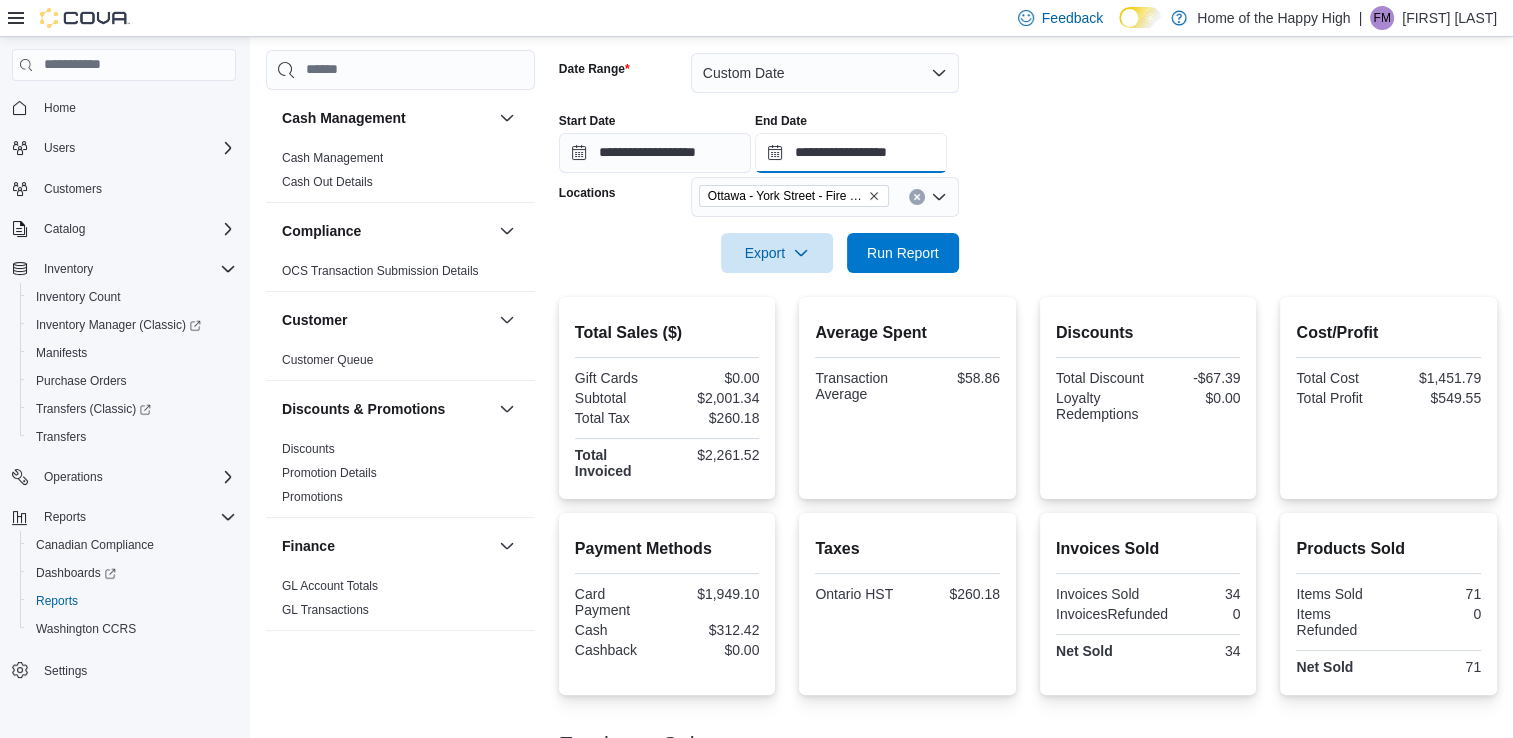 click on "**********" at bounding box center (851, 153) 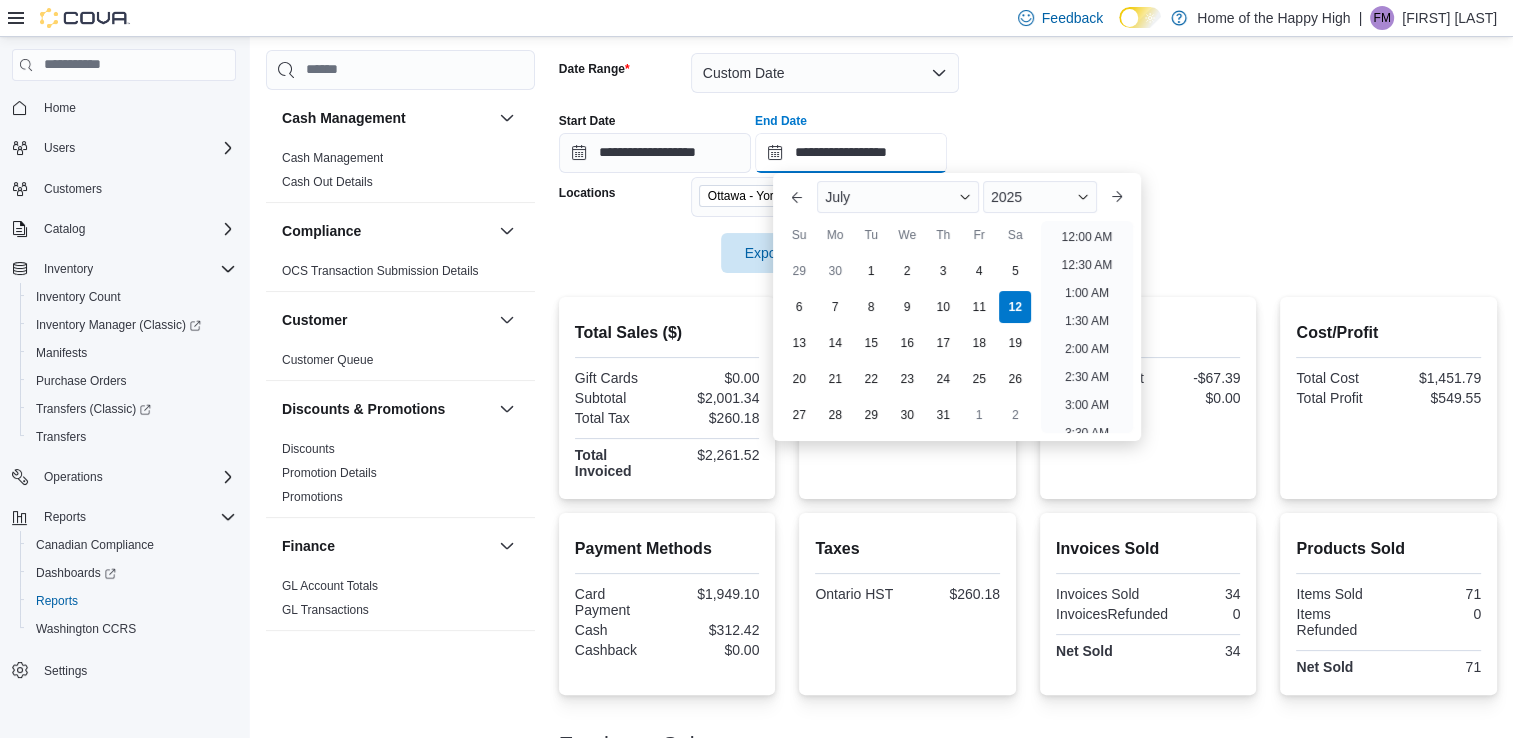 scroll, scrollTop: 790, scrollLeft: 0, axis: vertical 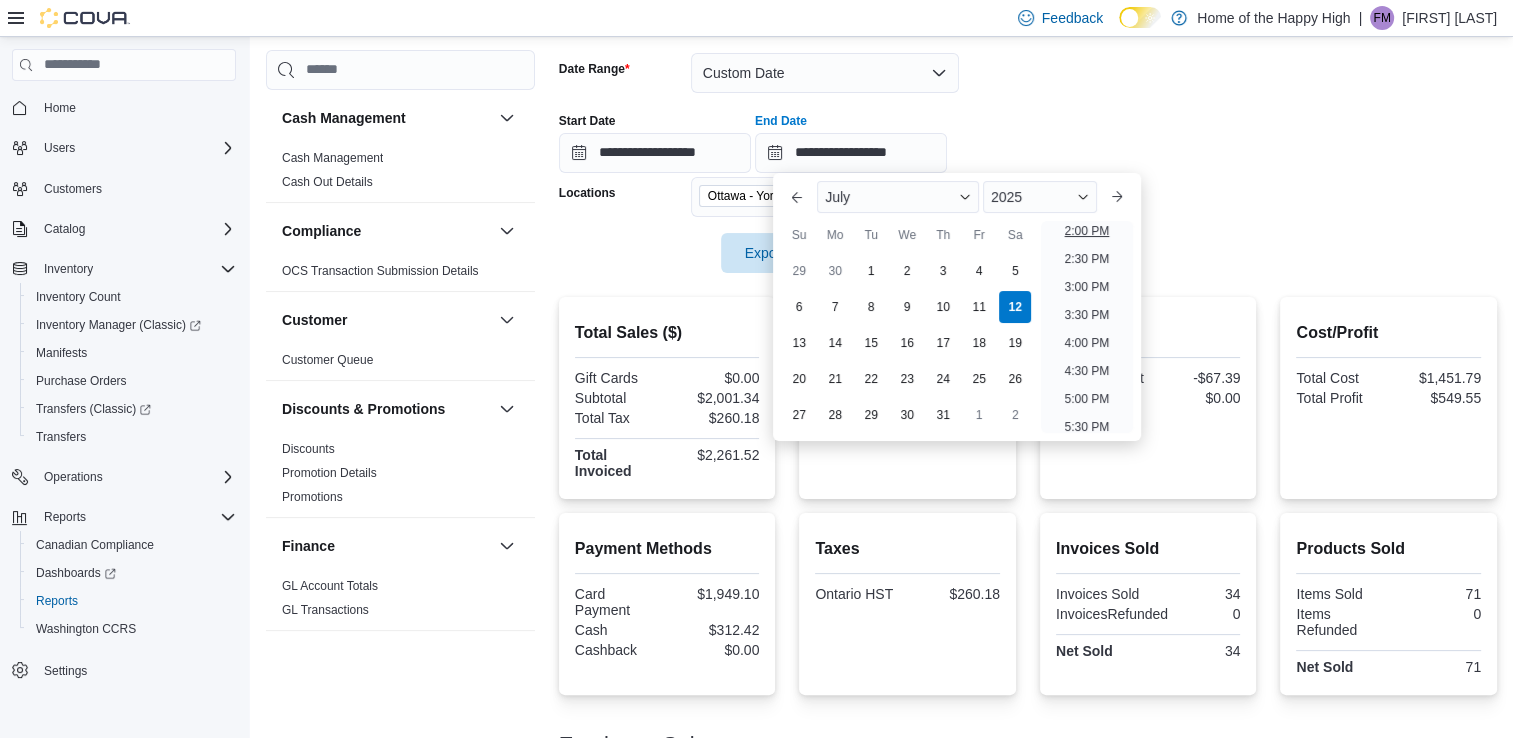 click on "2:00 PM" at bounding box center (1087, 231) 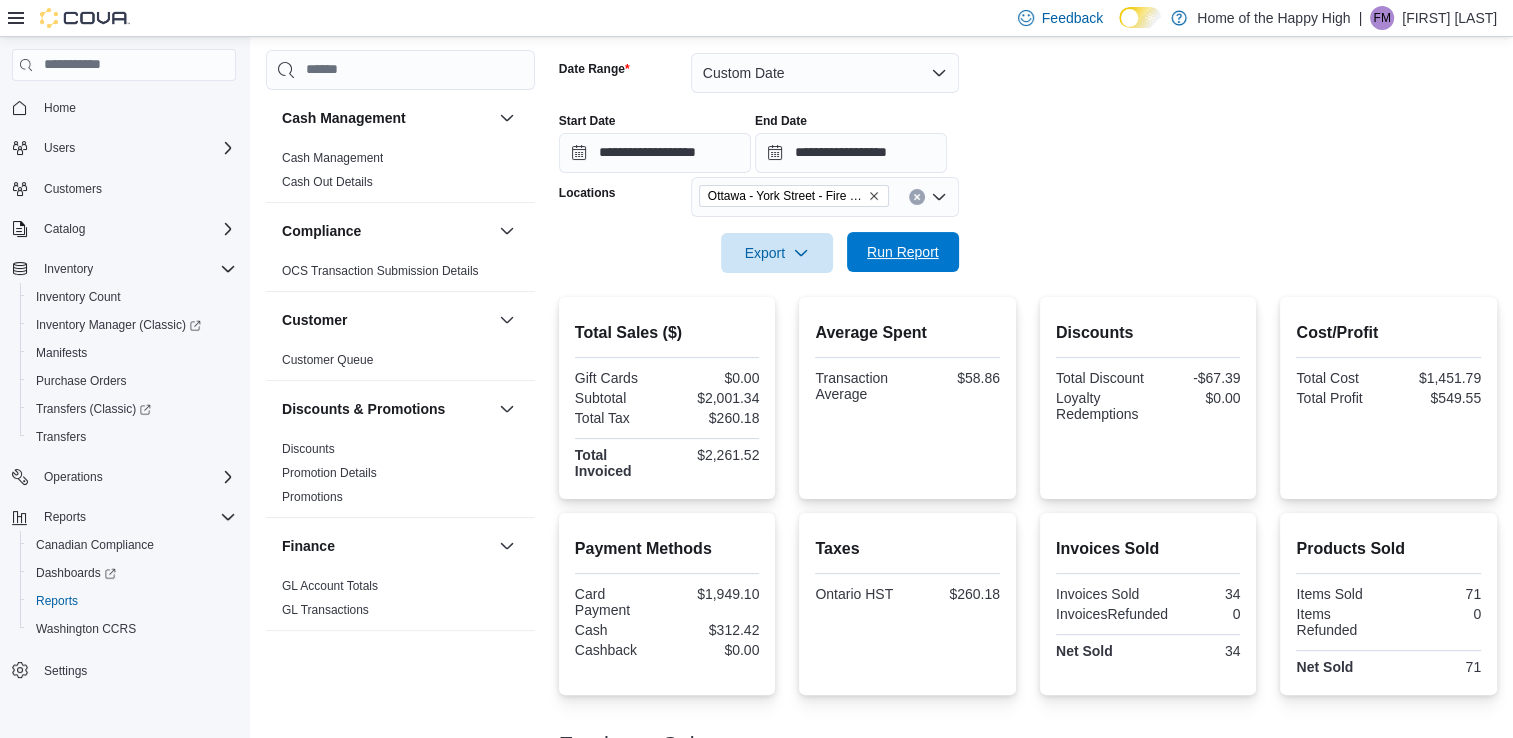 click on "Run Report" at bounding box center (903, 252) 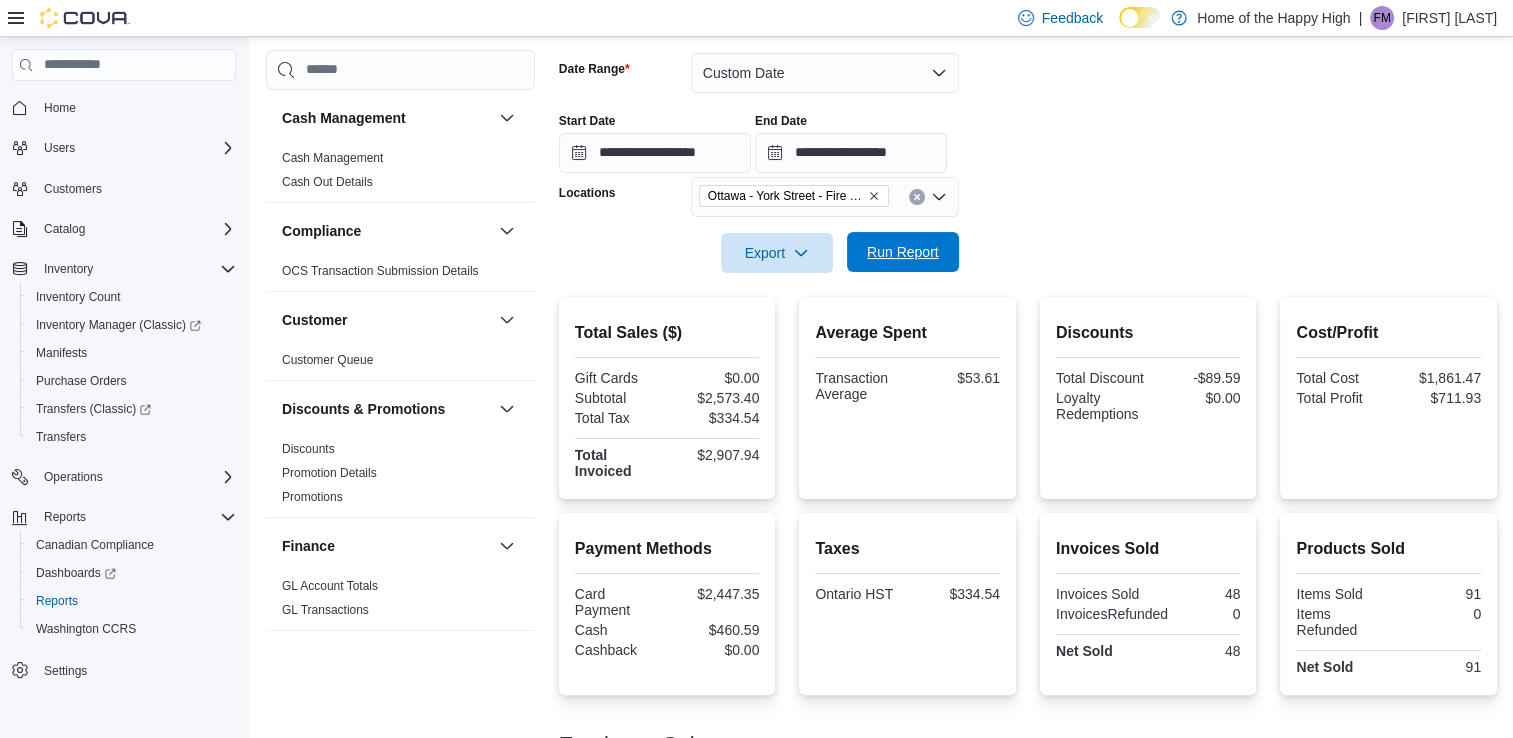 click on "Run Report" at bounding box center (903, 252) 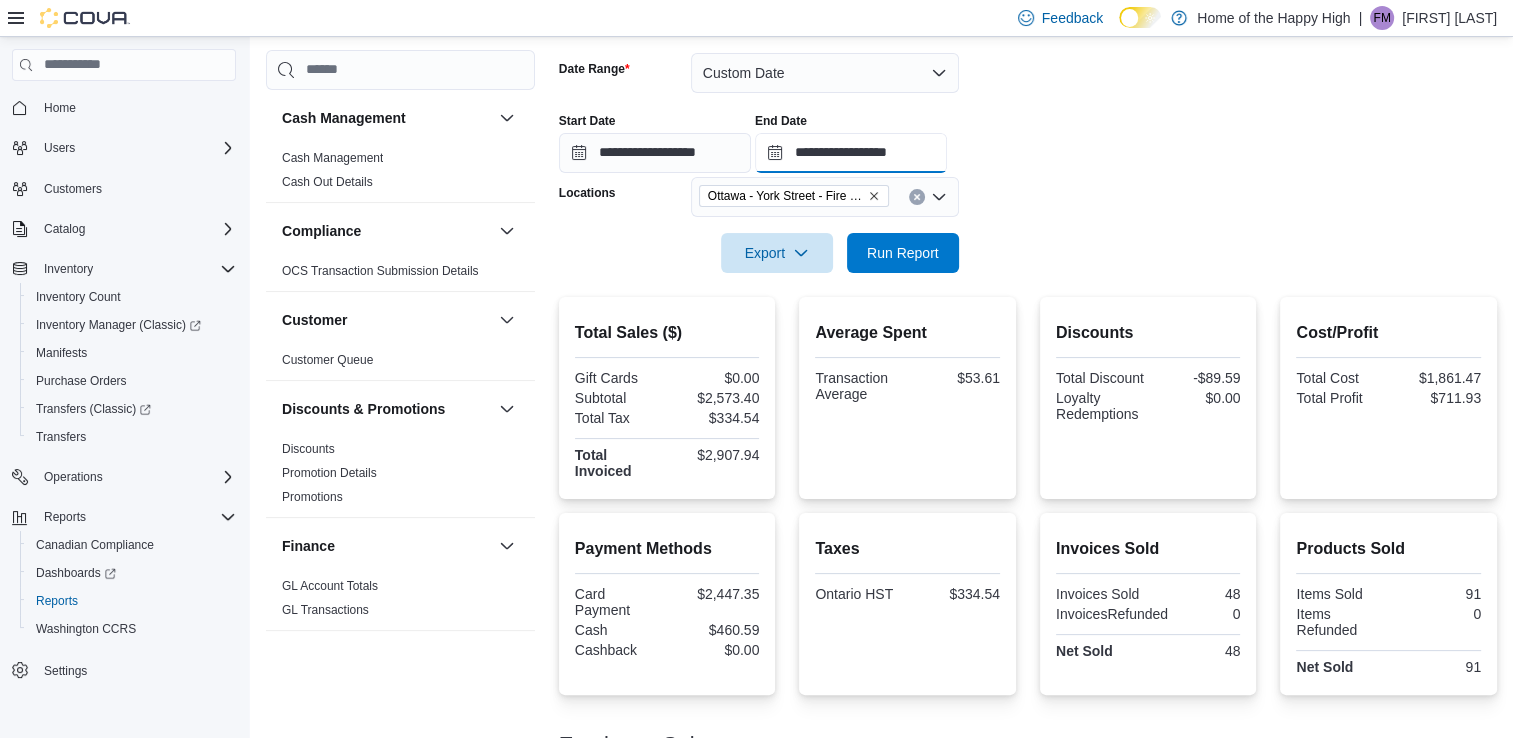 click on "**********" at bounding box center (851, 153) 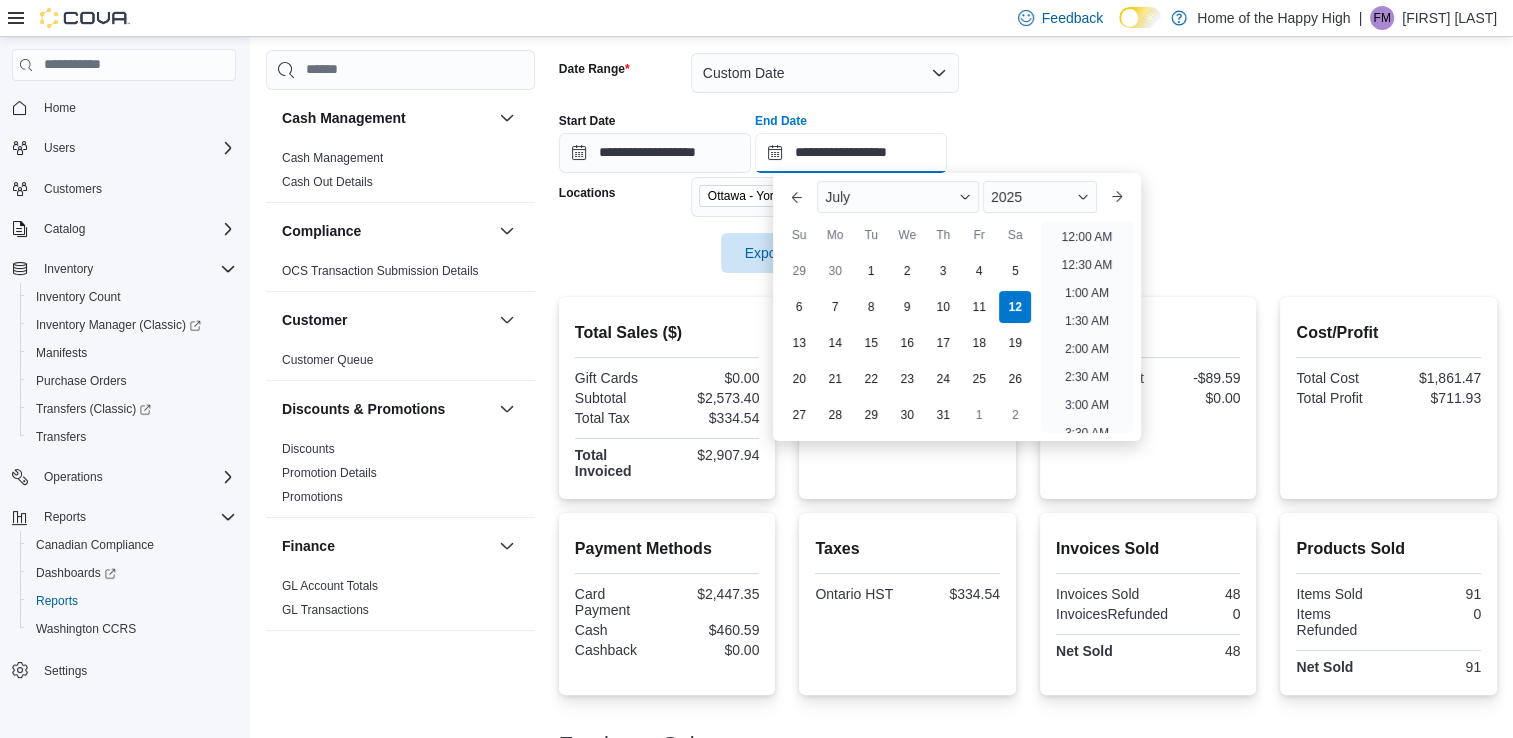 scroll, scrollTop: 846, scrollLeft: 0, axis: vertical 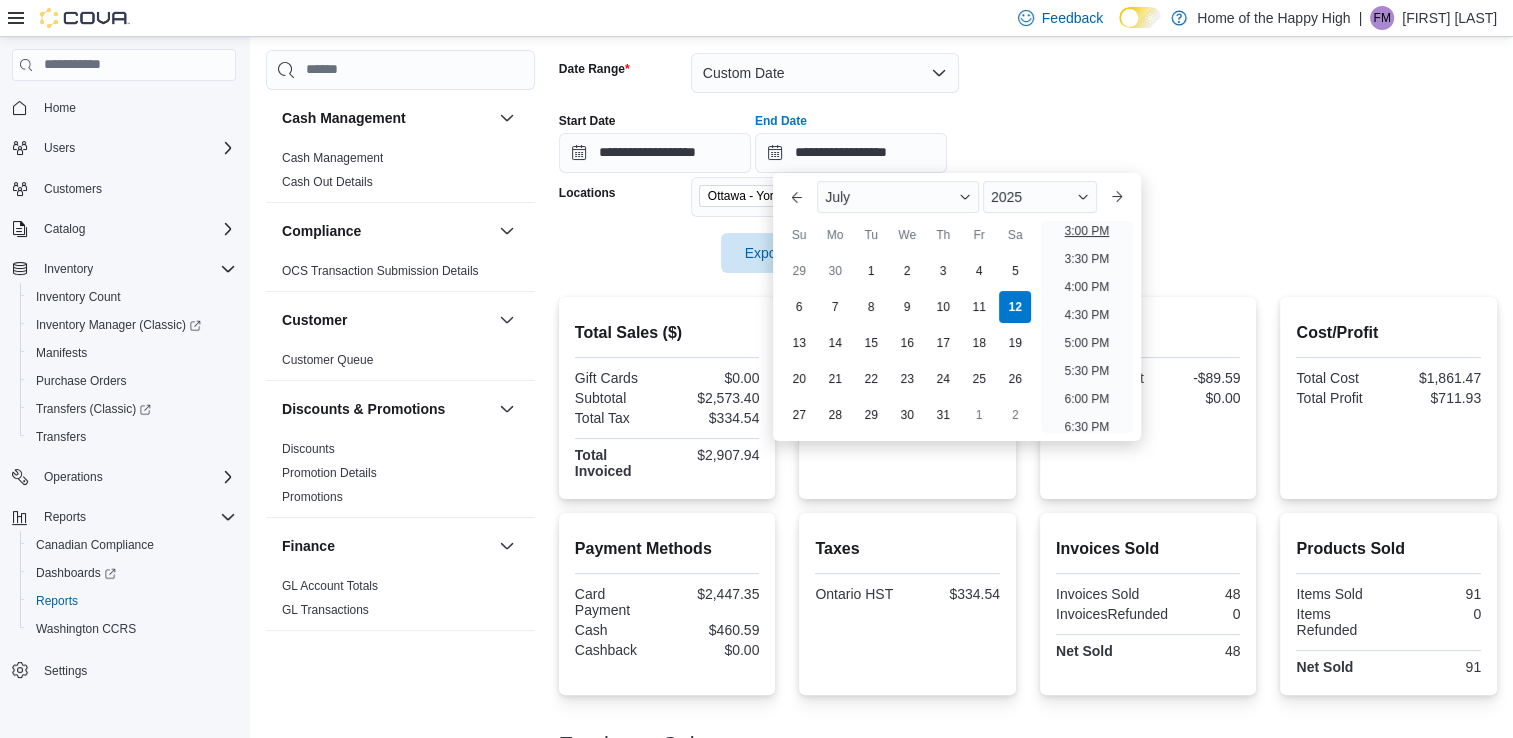 click on "3:00 PM" at bounding box center (1087, 231) 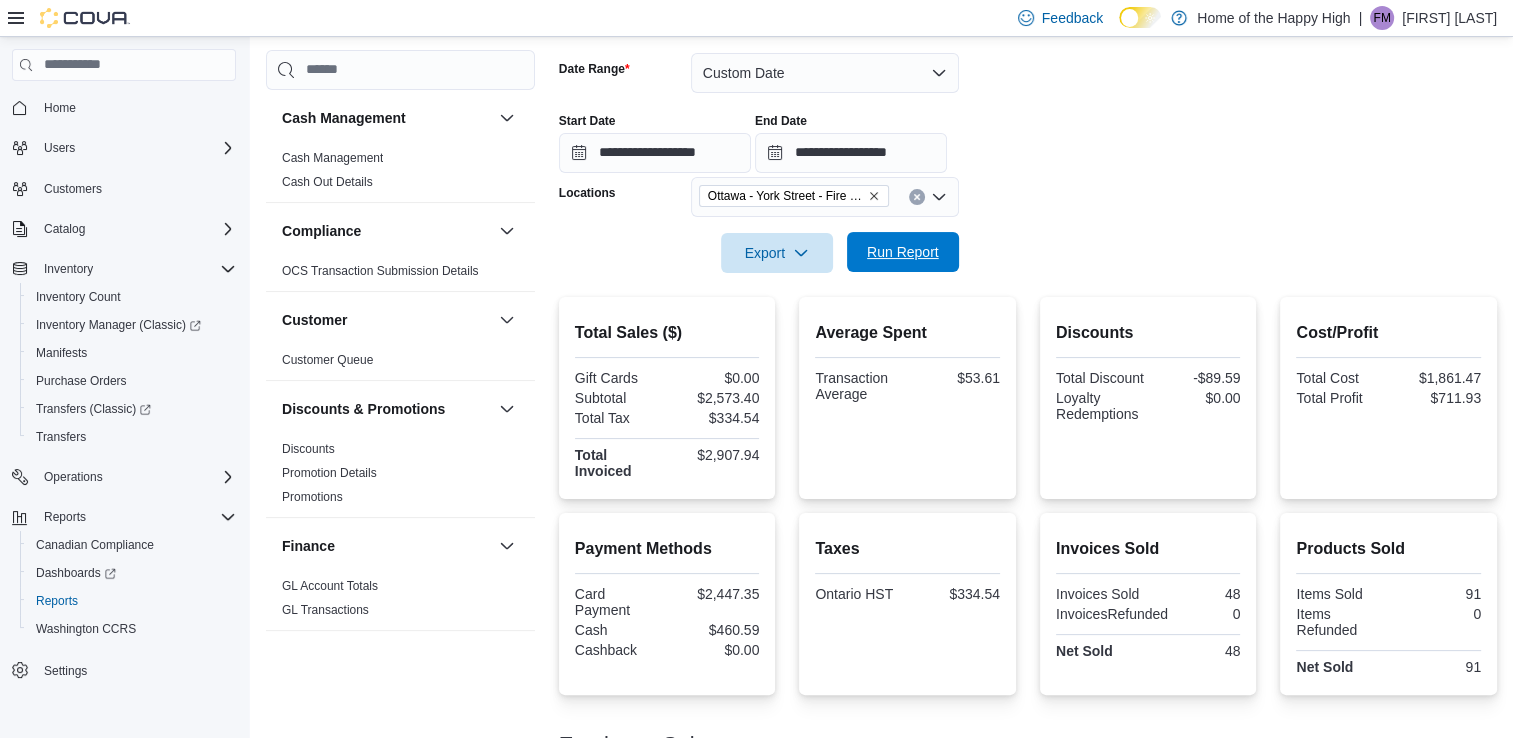 click on "Run Report" at bounding box center (903, 252) 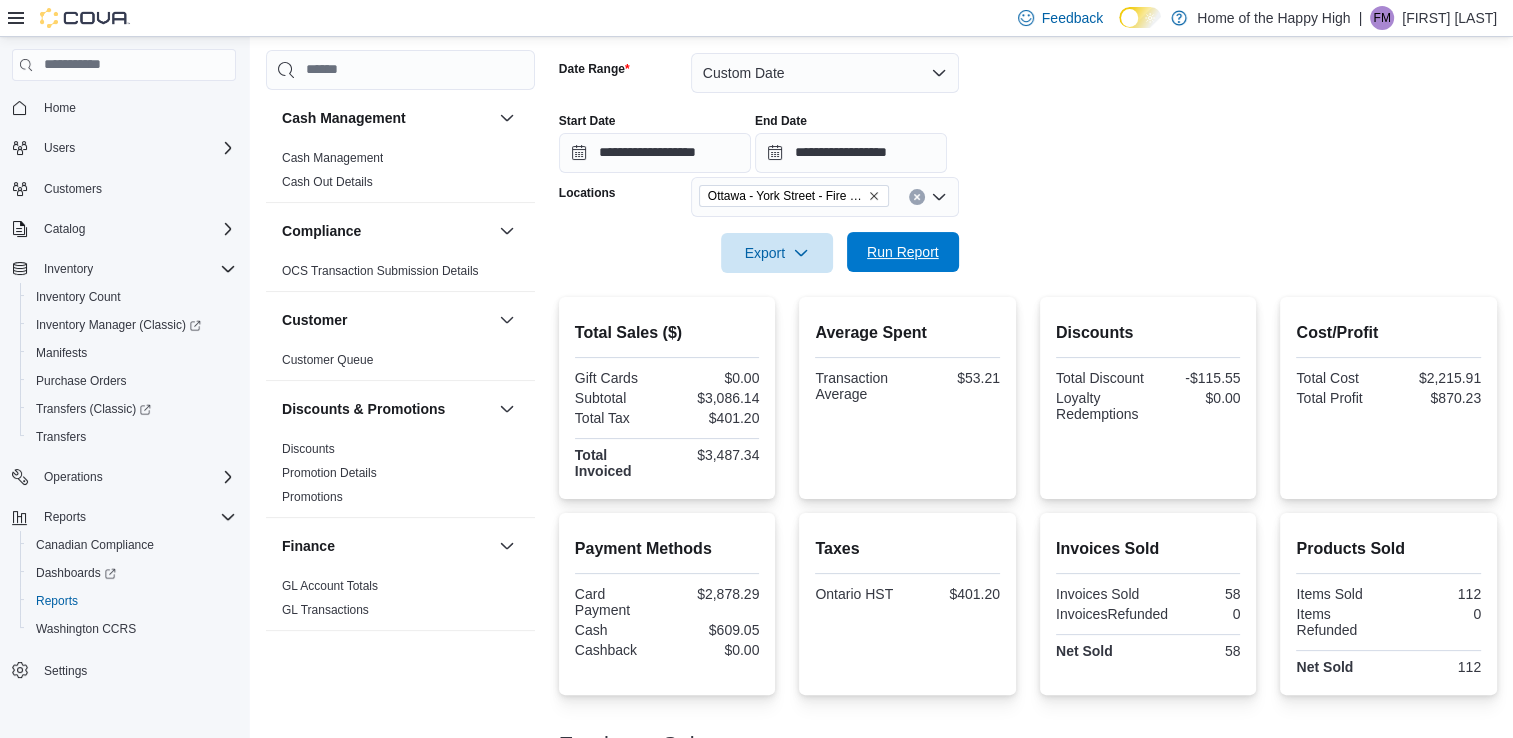 click on "Run Report" at bounding box center [903, 252] 